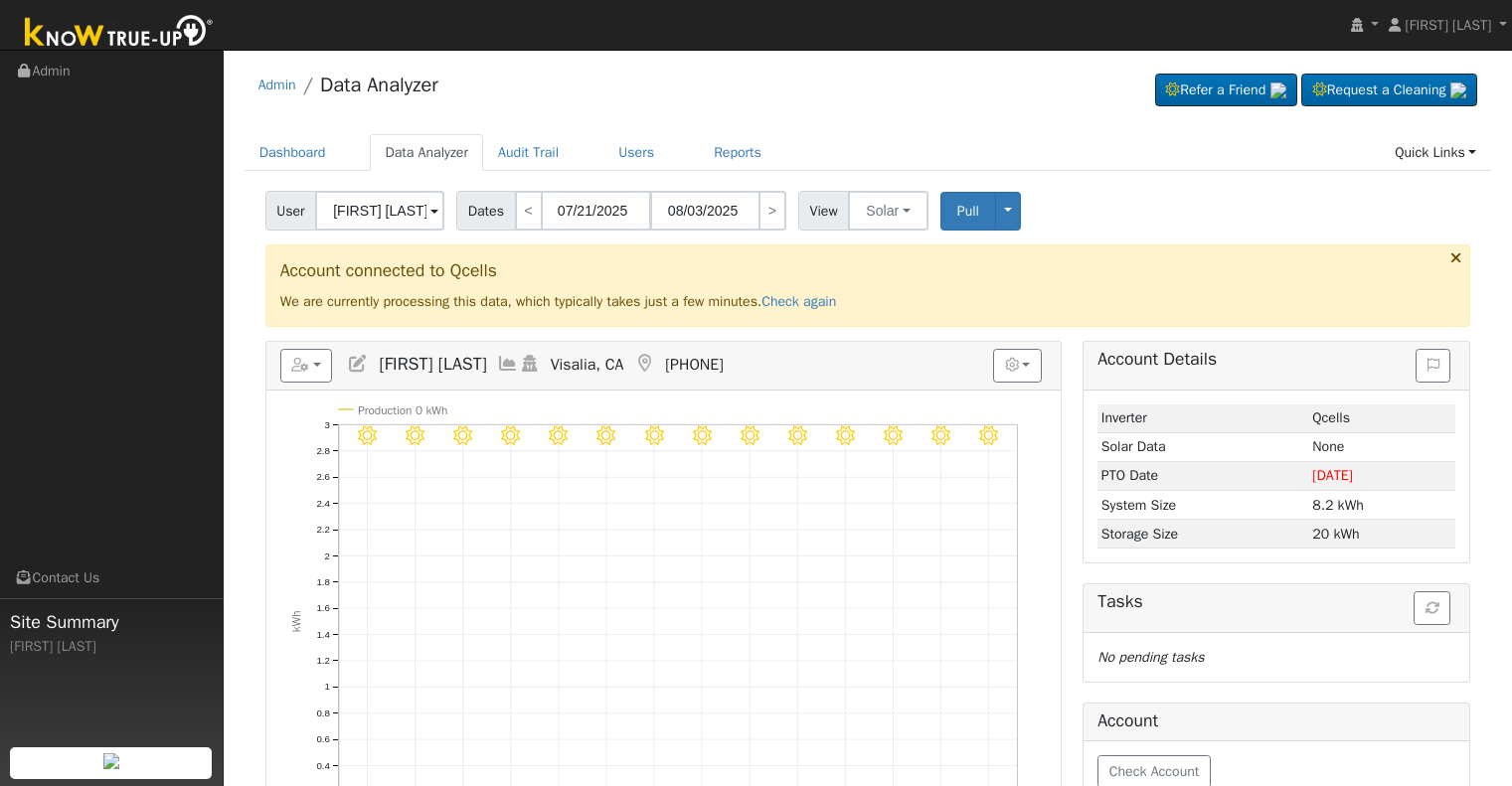 scroll, scrollTop: 0, scrollLeft: 0, axis: both 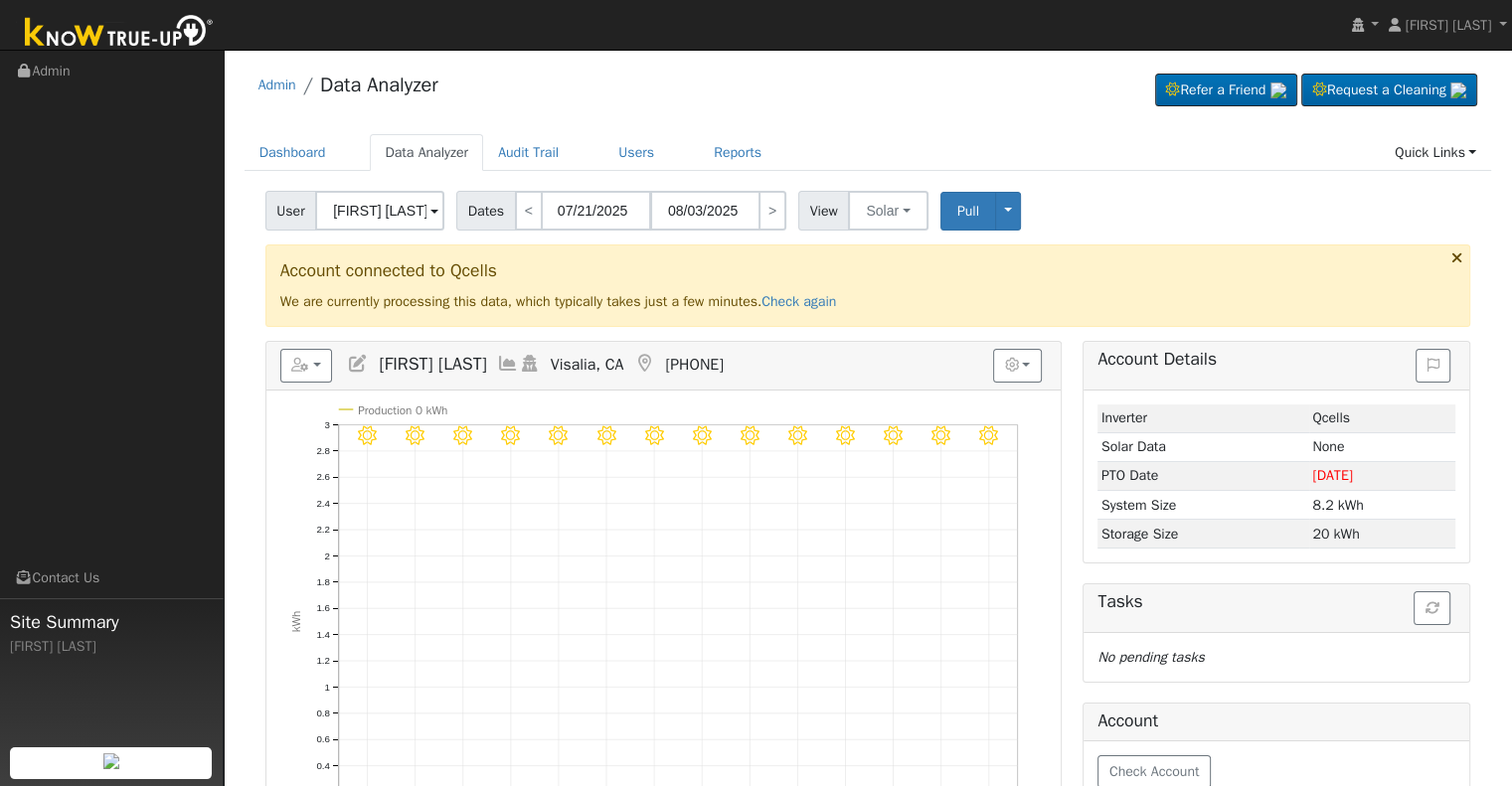 click on "Michael Davis" at bounding box center [380, 211] 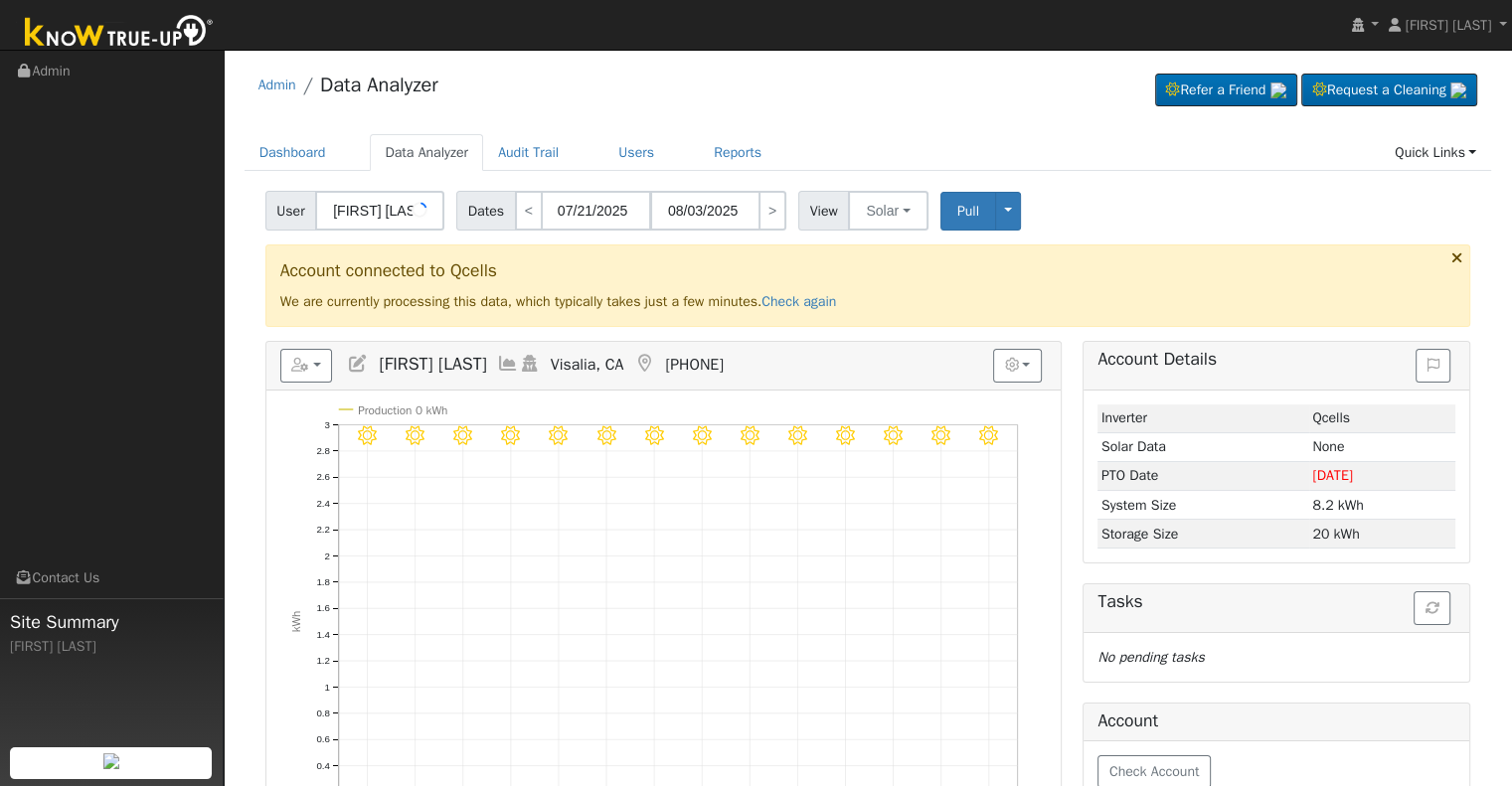click on "Michael Davis" at bounding box center (380, 211) 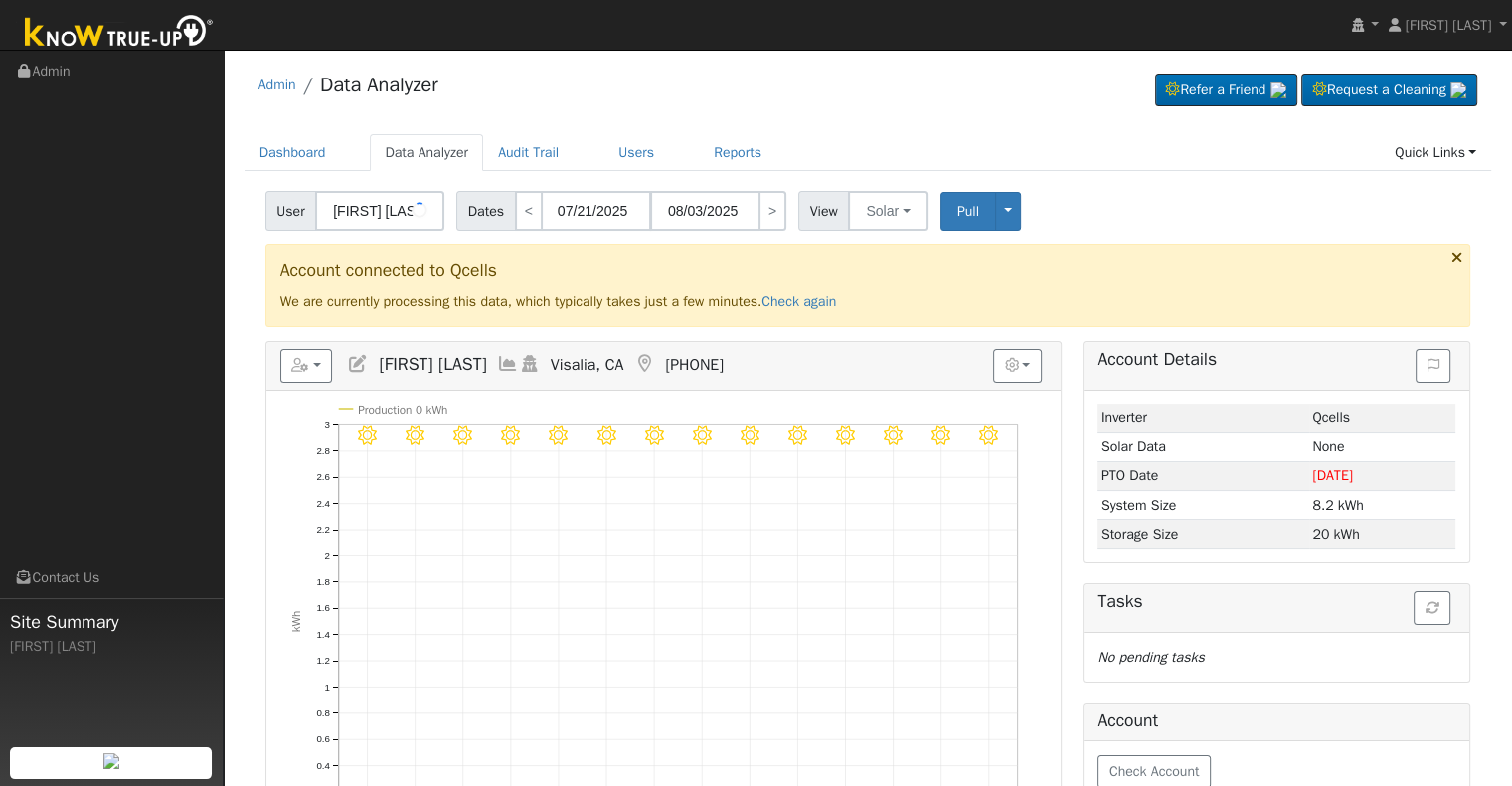 click on "Michael Davis" at bounding box center (380, 211) 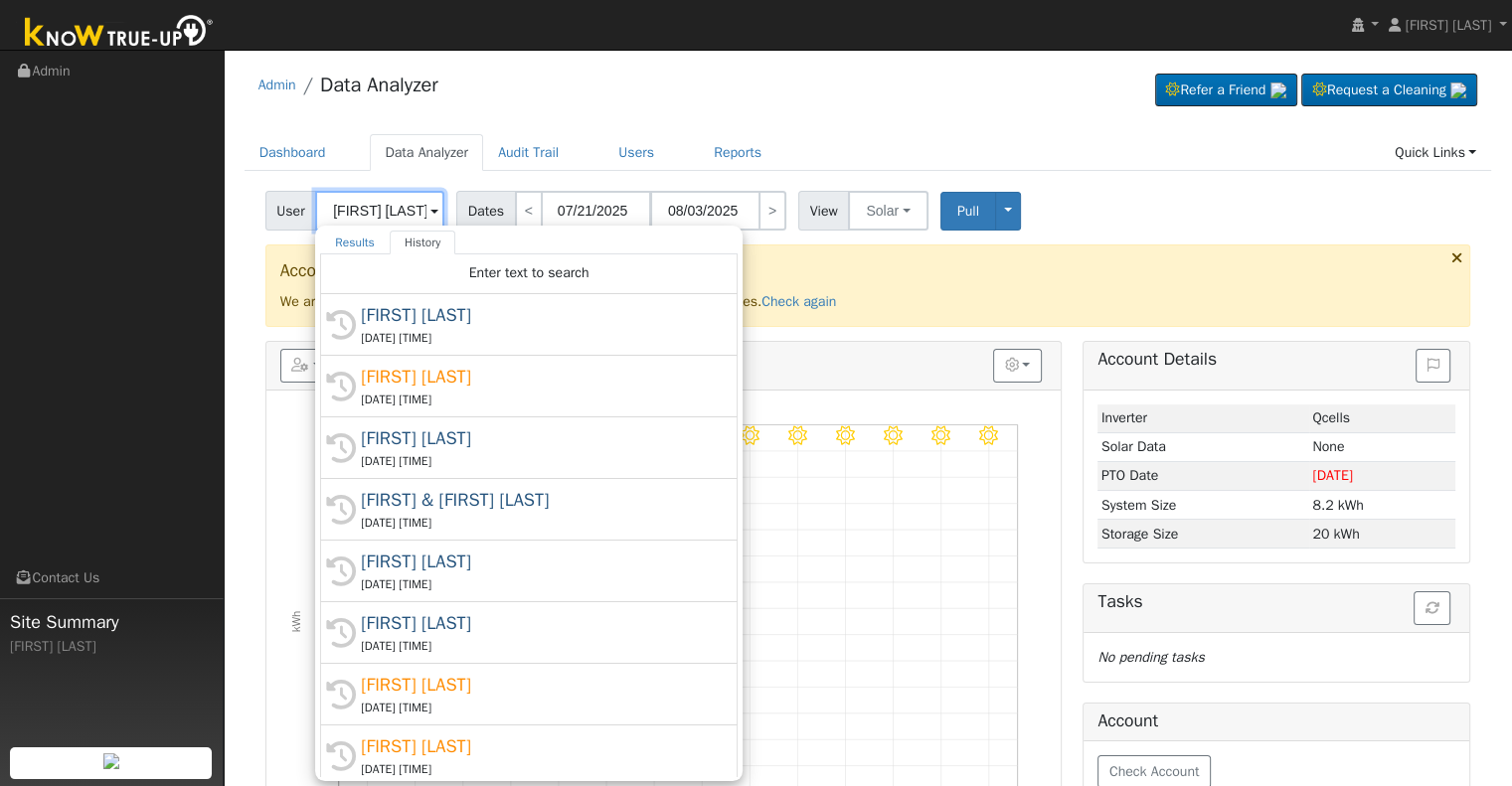click on "Michael Davis" at bounding box center (380, 211) 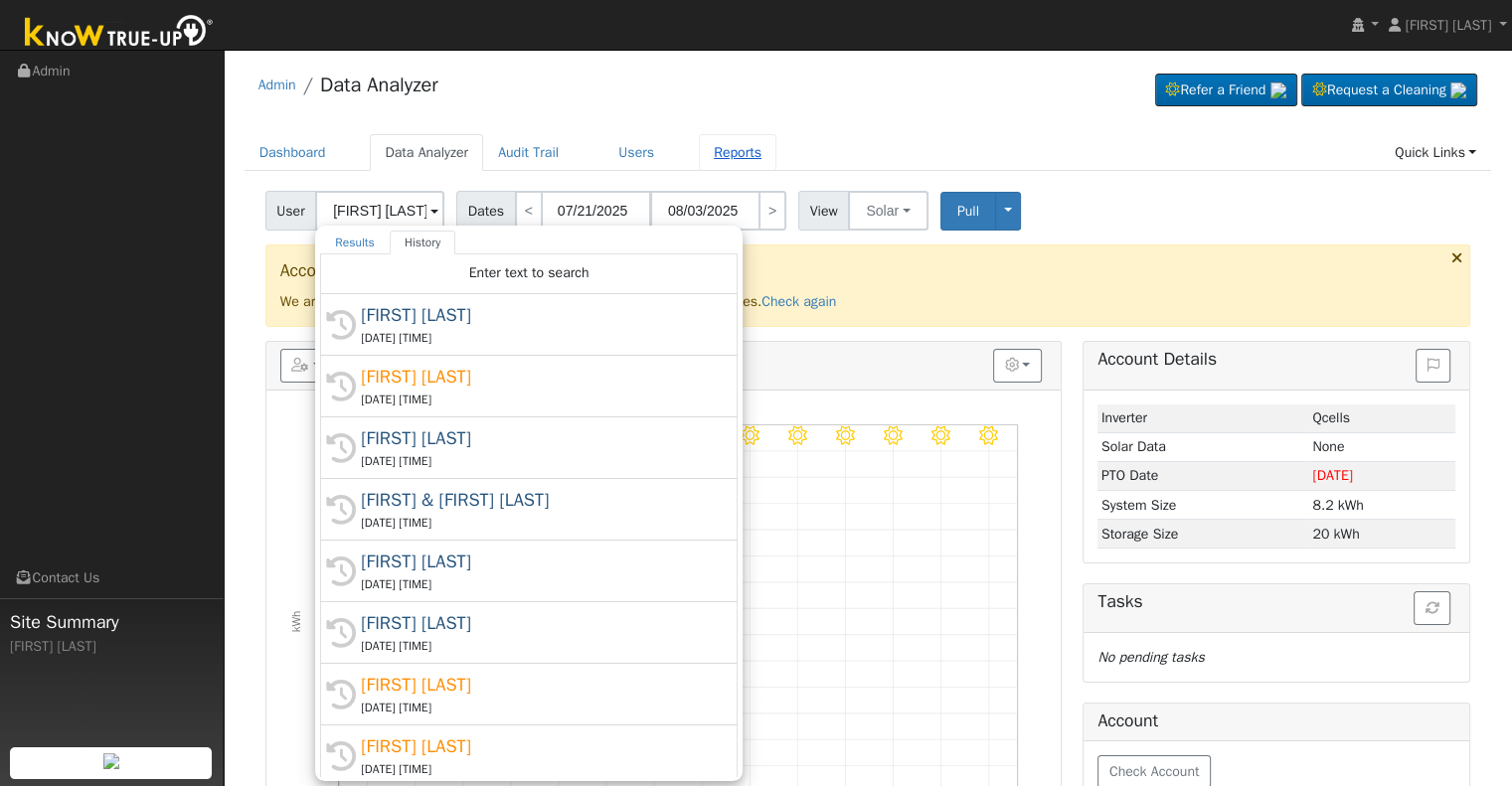 click on "Reports" at bounding box center (738, 152) 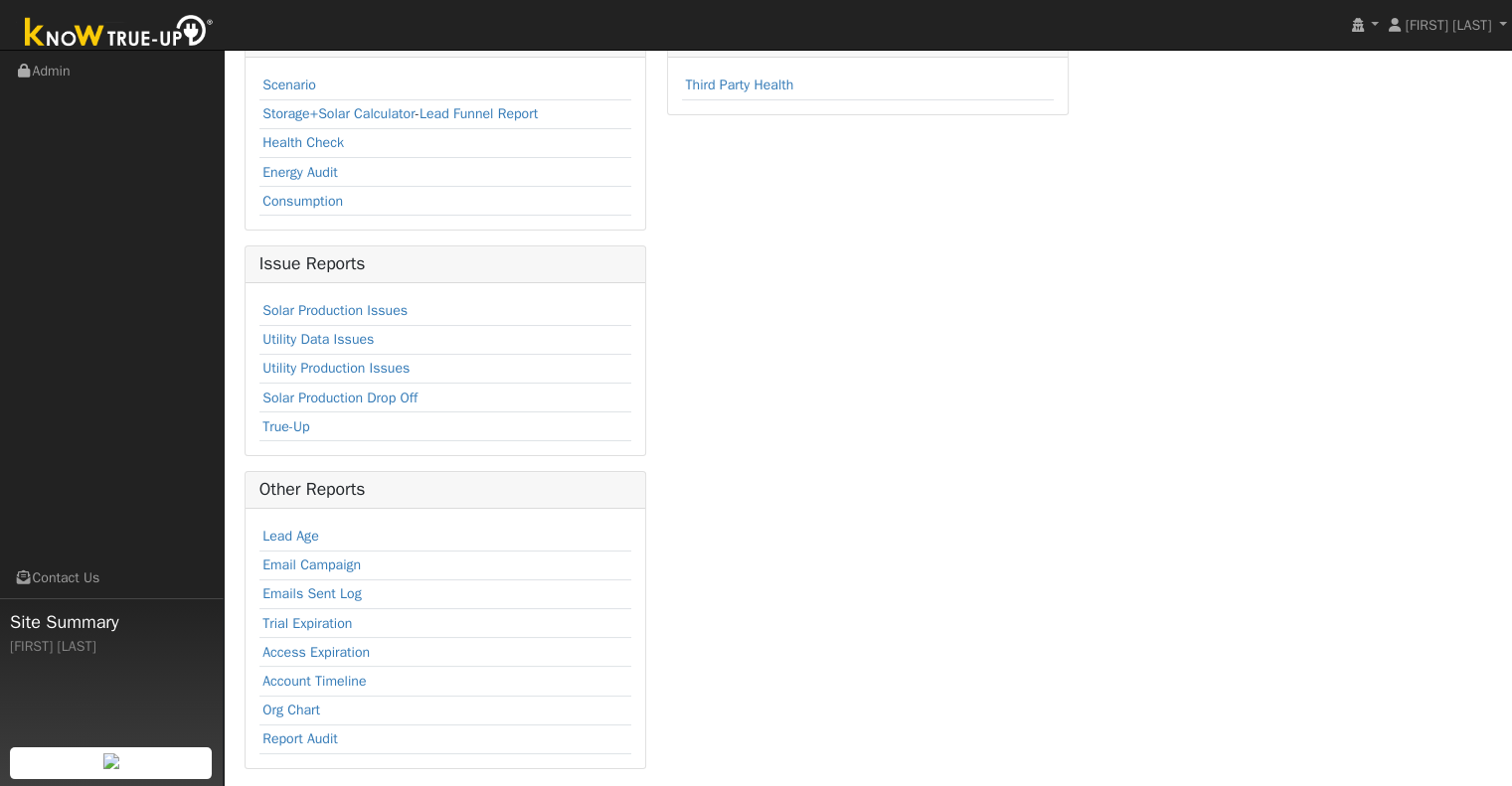 scroll, scrollTop: 172, scrollLeft: 0, axis: vertical 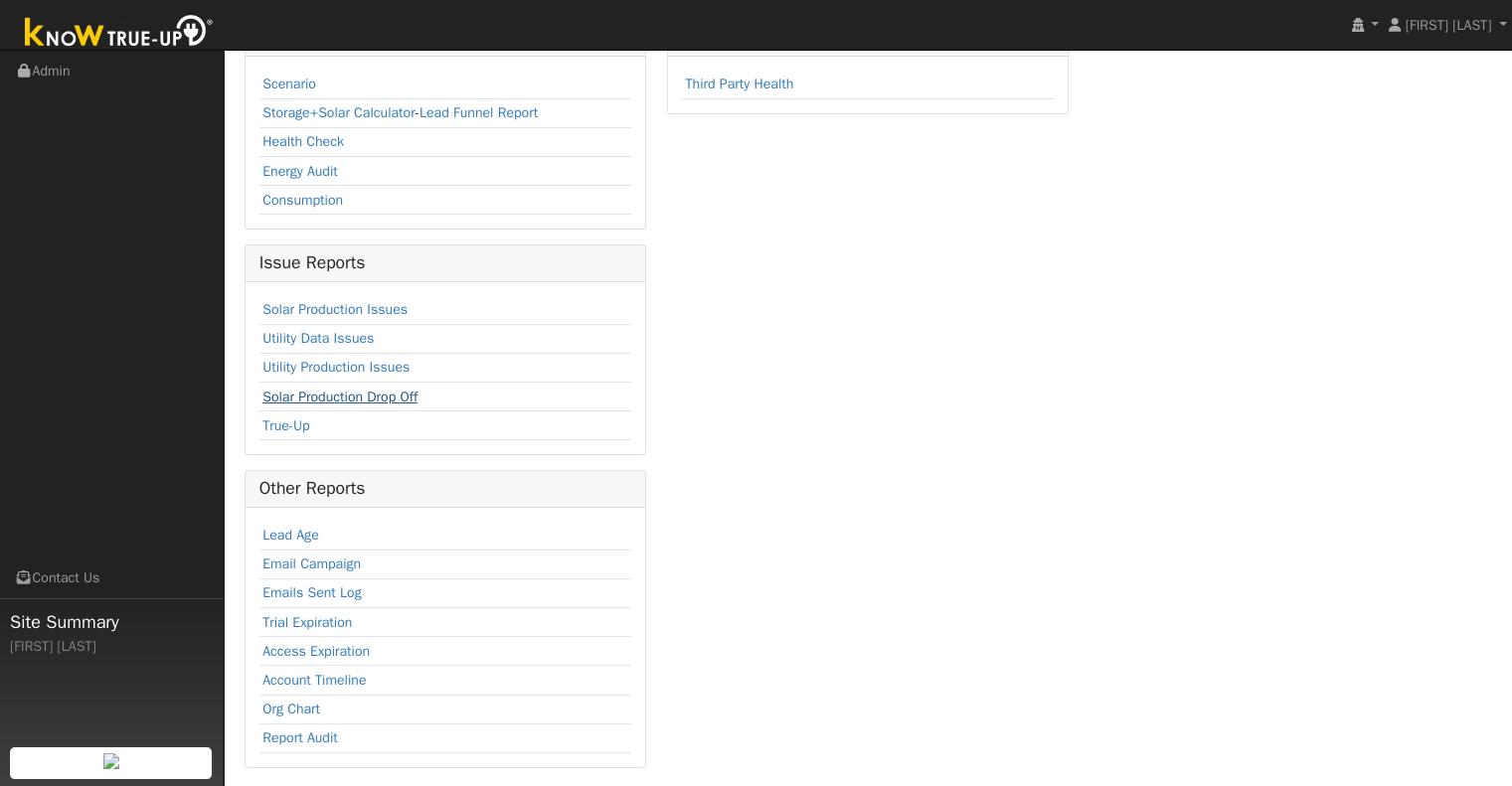 click on "Solar Production Drop Off" at bounding box center (340, 396) 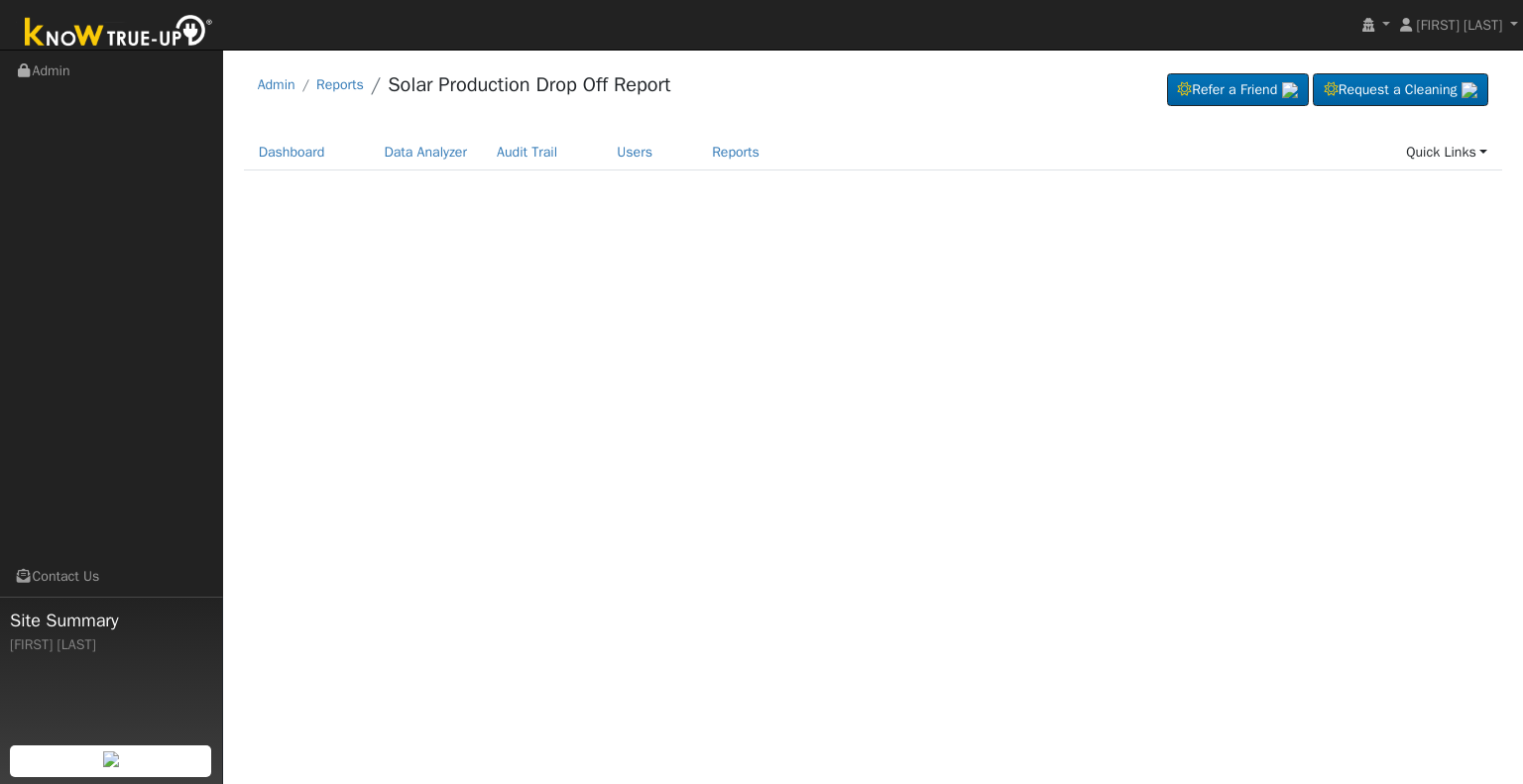 scroll, scrollTop: 0, scrollLeft: 0, axis: both 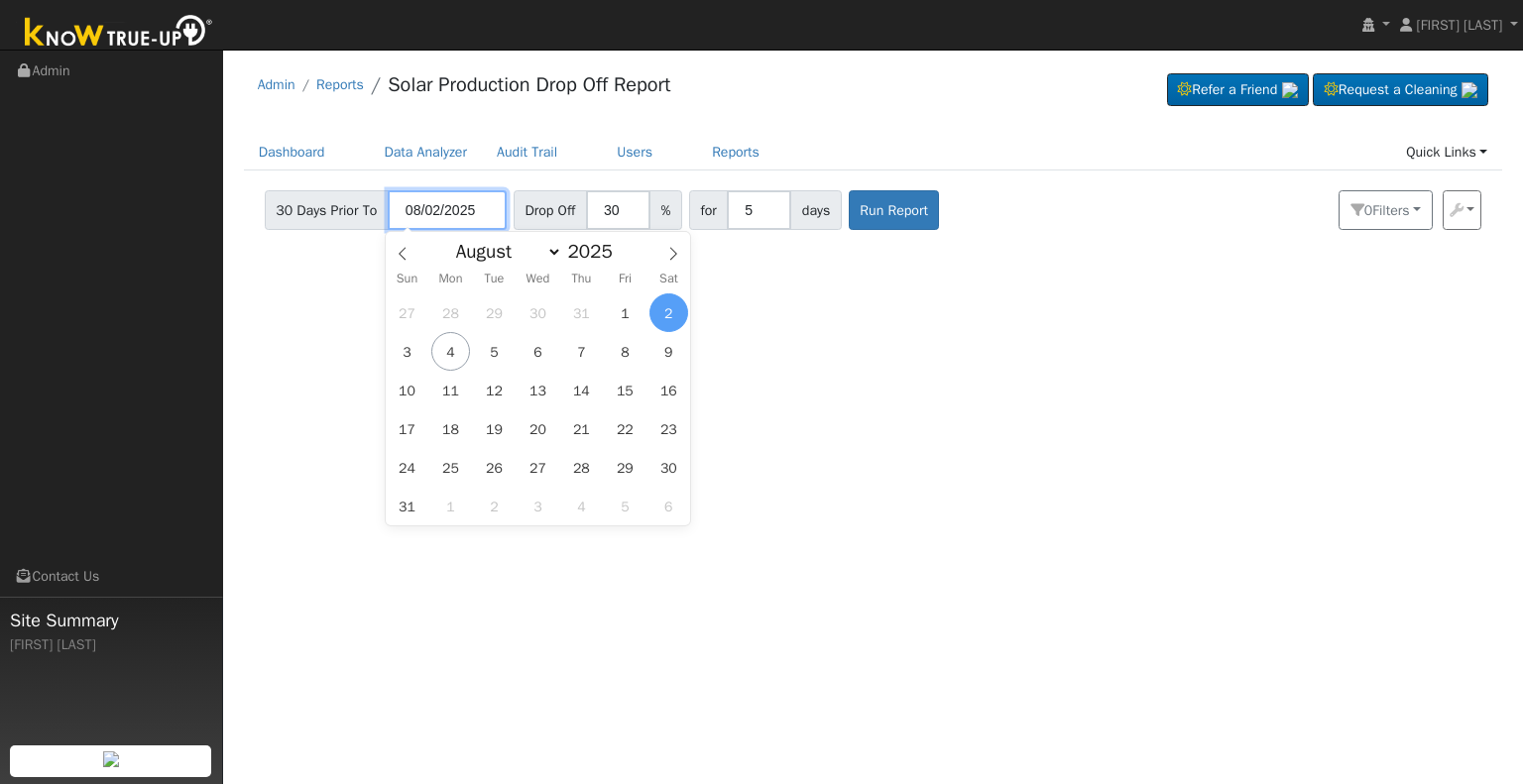 click on "08/02/2025" at bounding box center (447, 210) 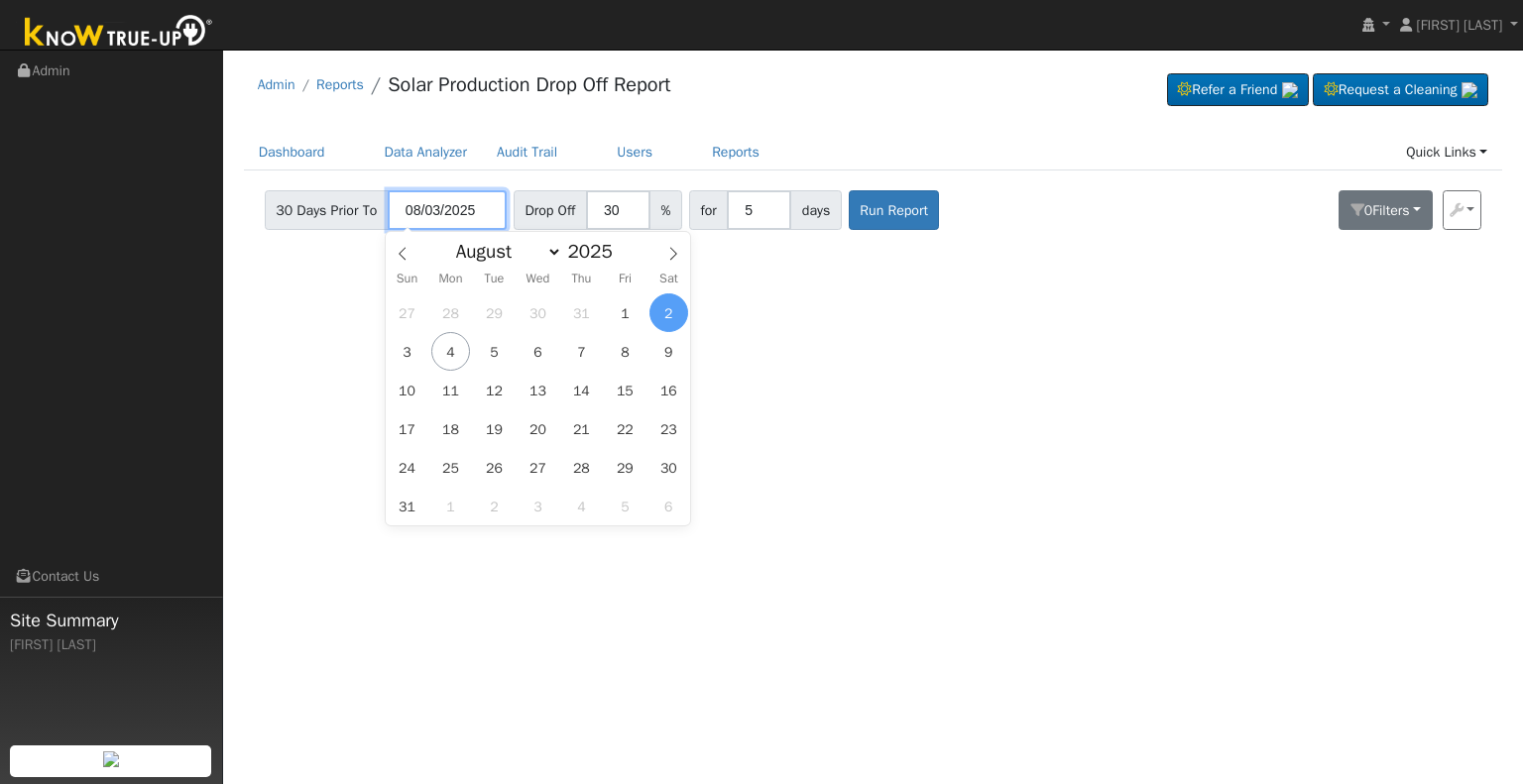type on "08/03/2025" 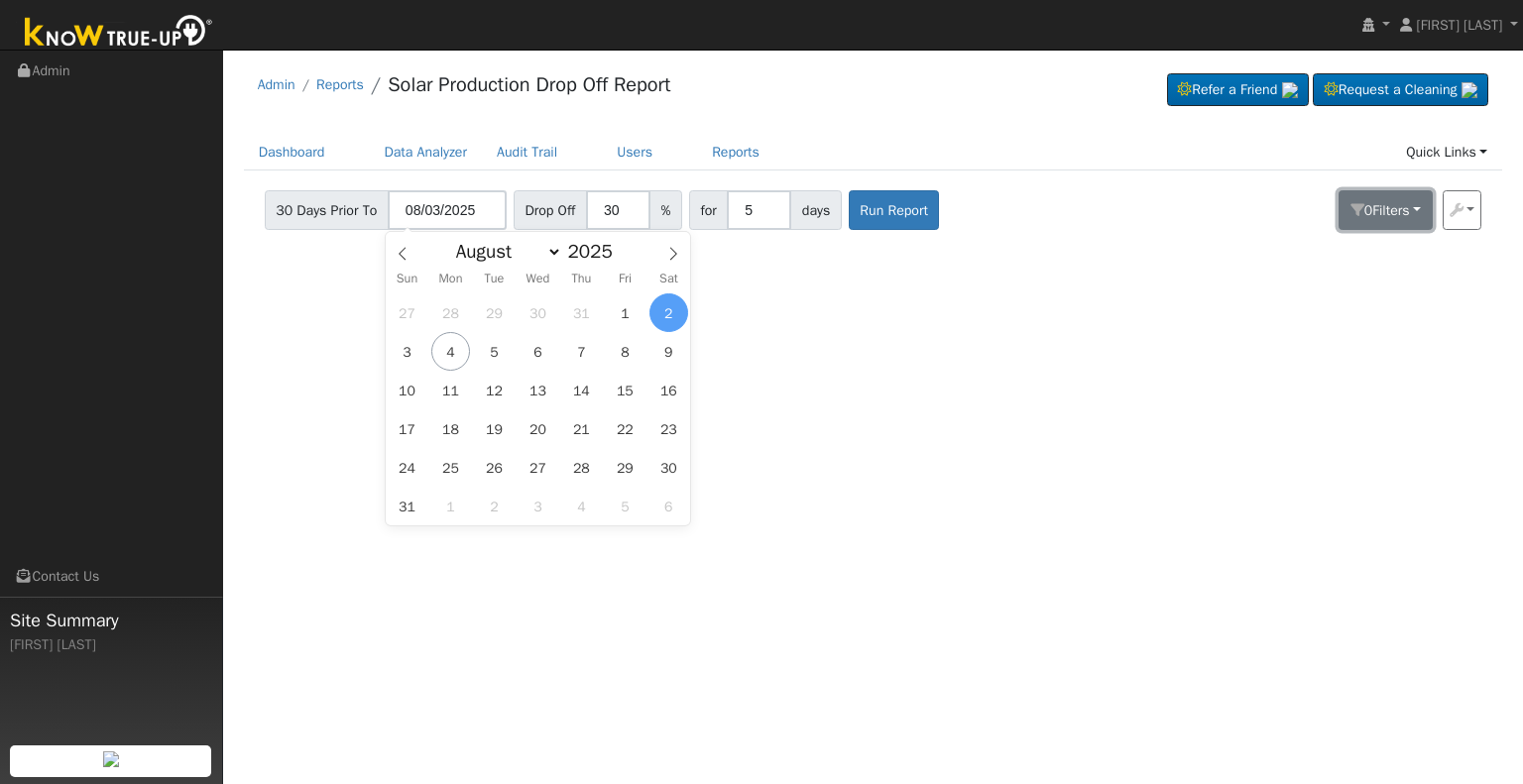 click on "0  Filter s" at bounding box center [1385, 210] 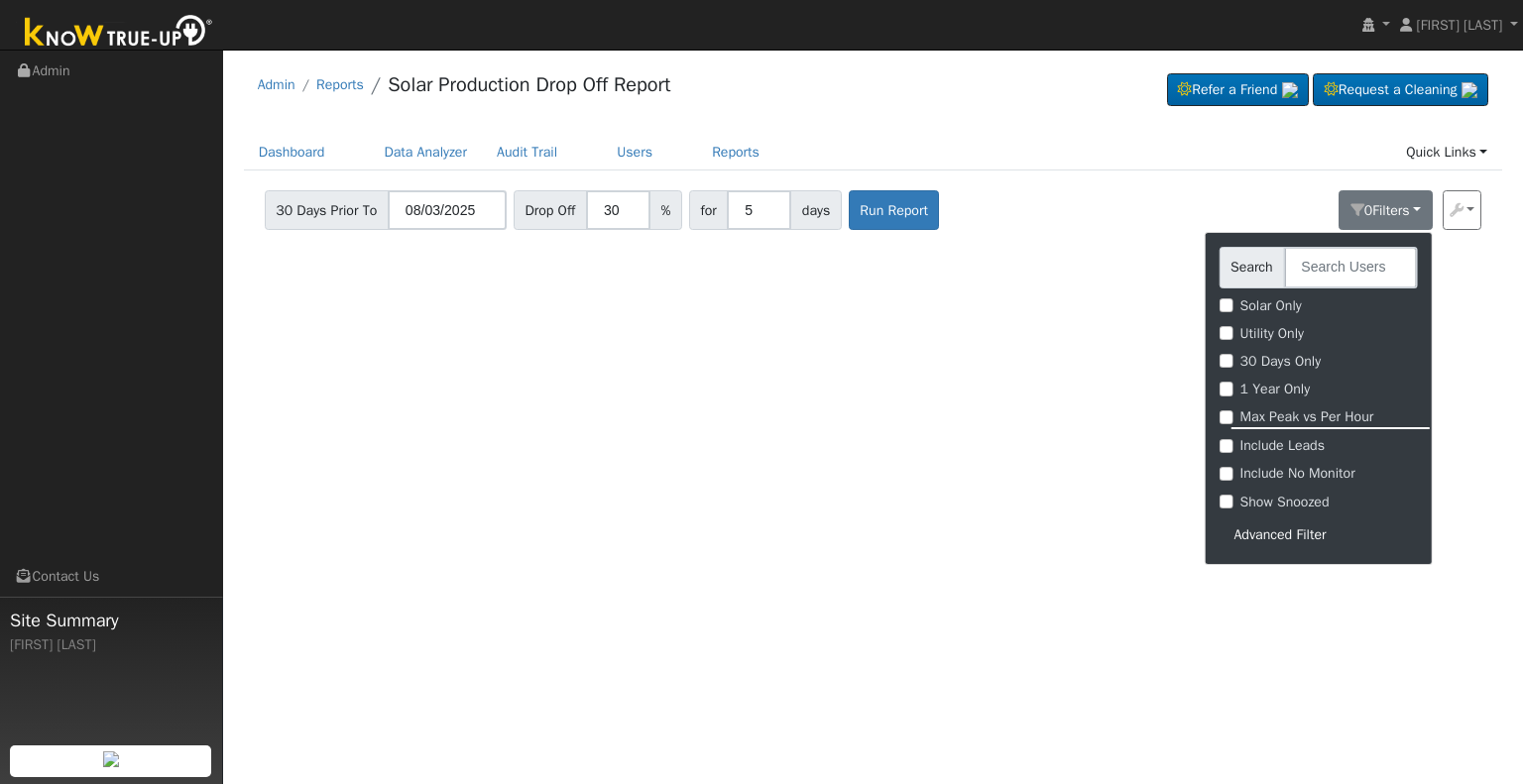 click on "Advanced Filter" at bounding box center (1318, 534) 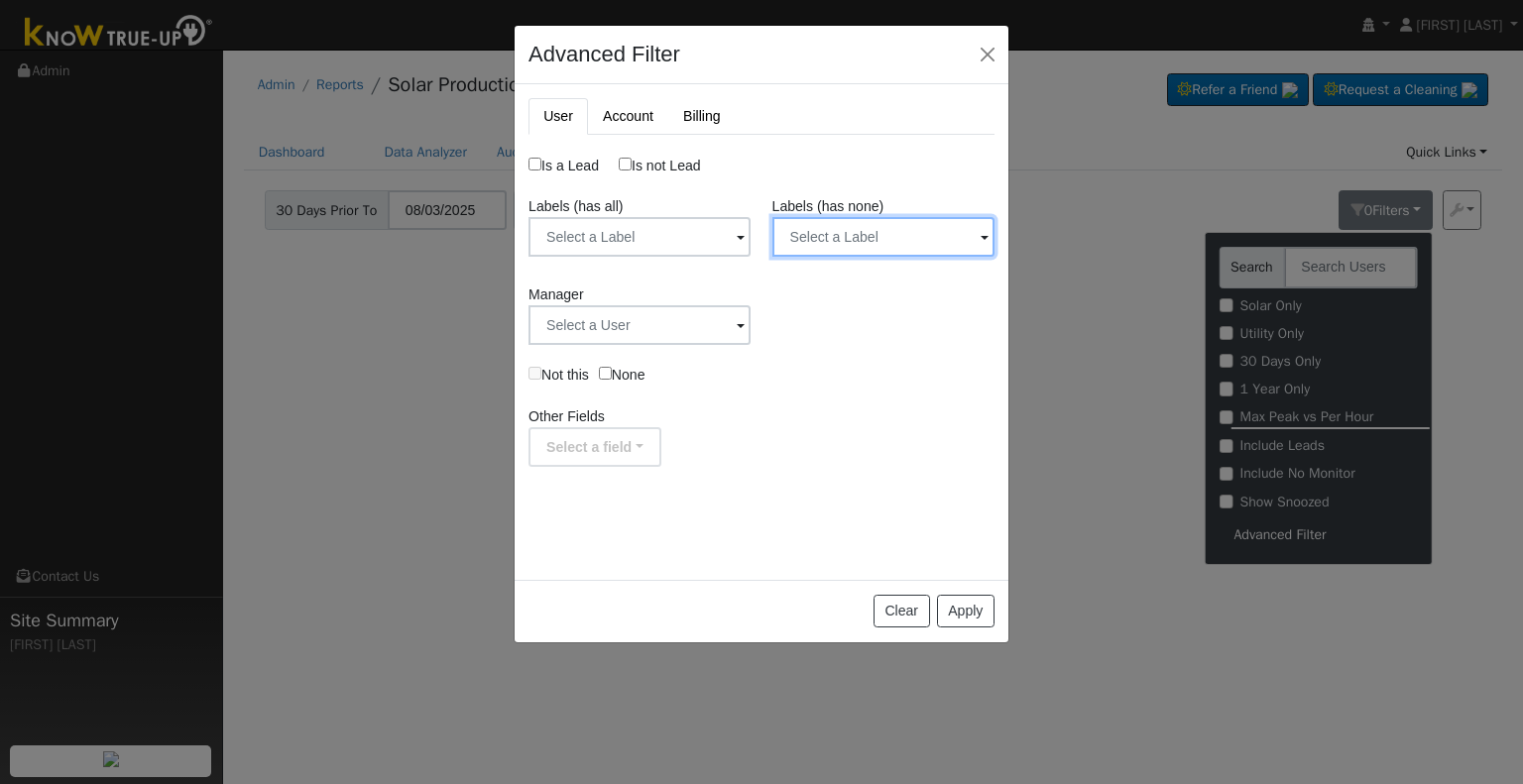 click at bounding box center [640, 237] 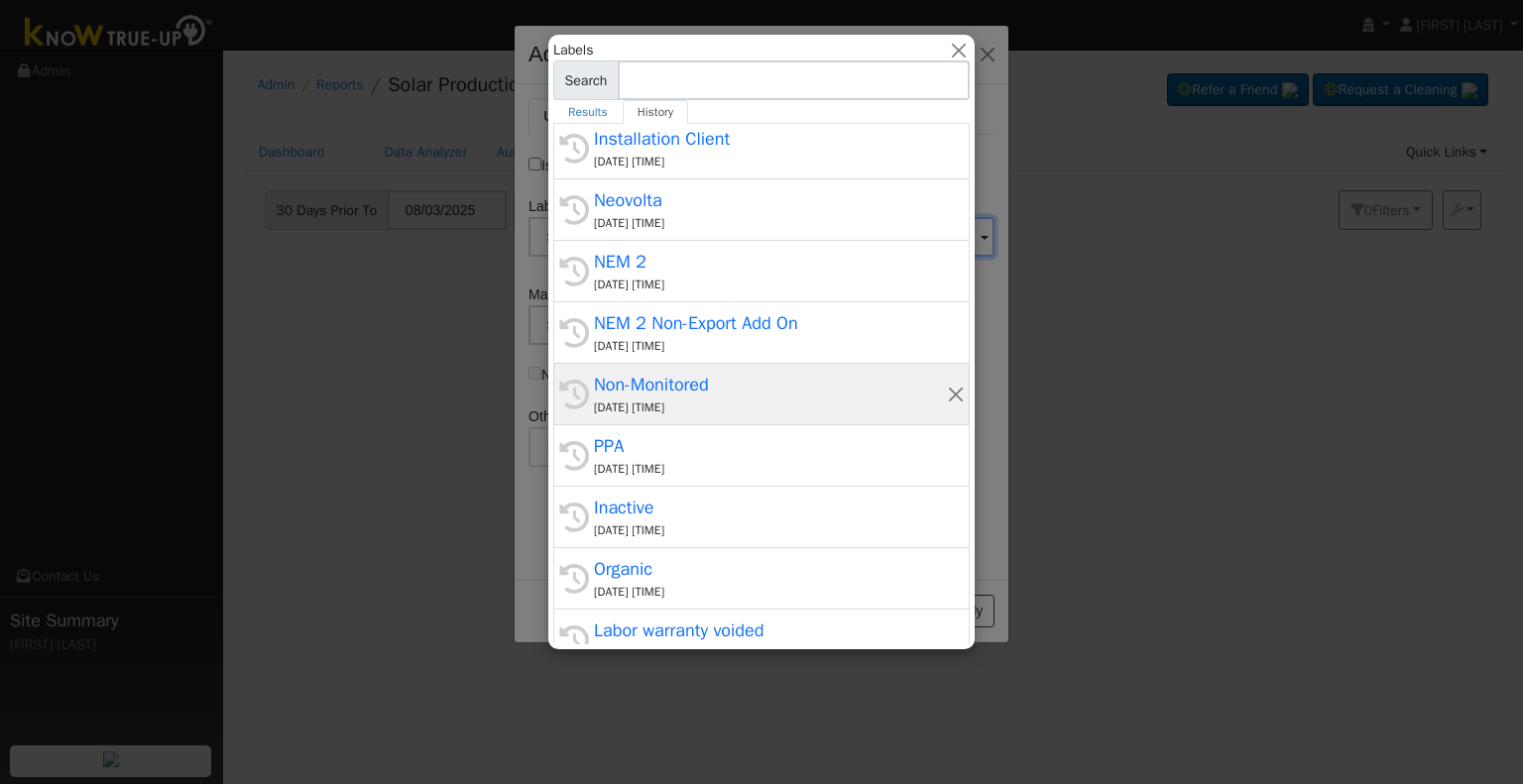 scroll, scrollTop: 396, scrollLeft: 0, axis: vertical 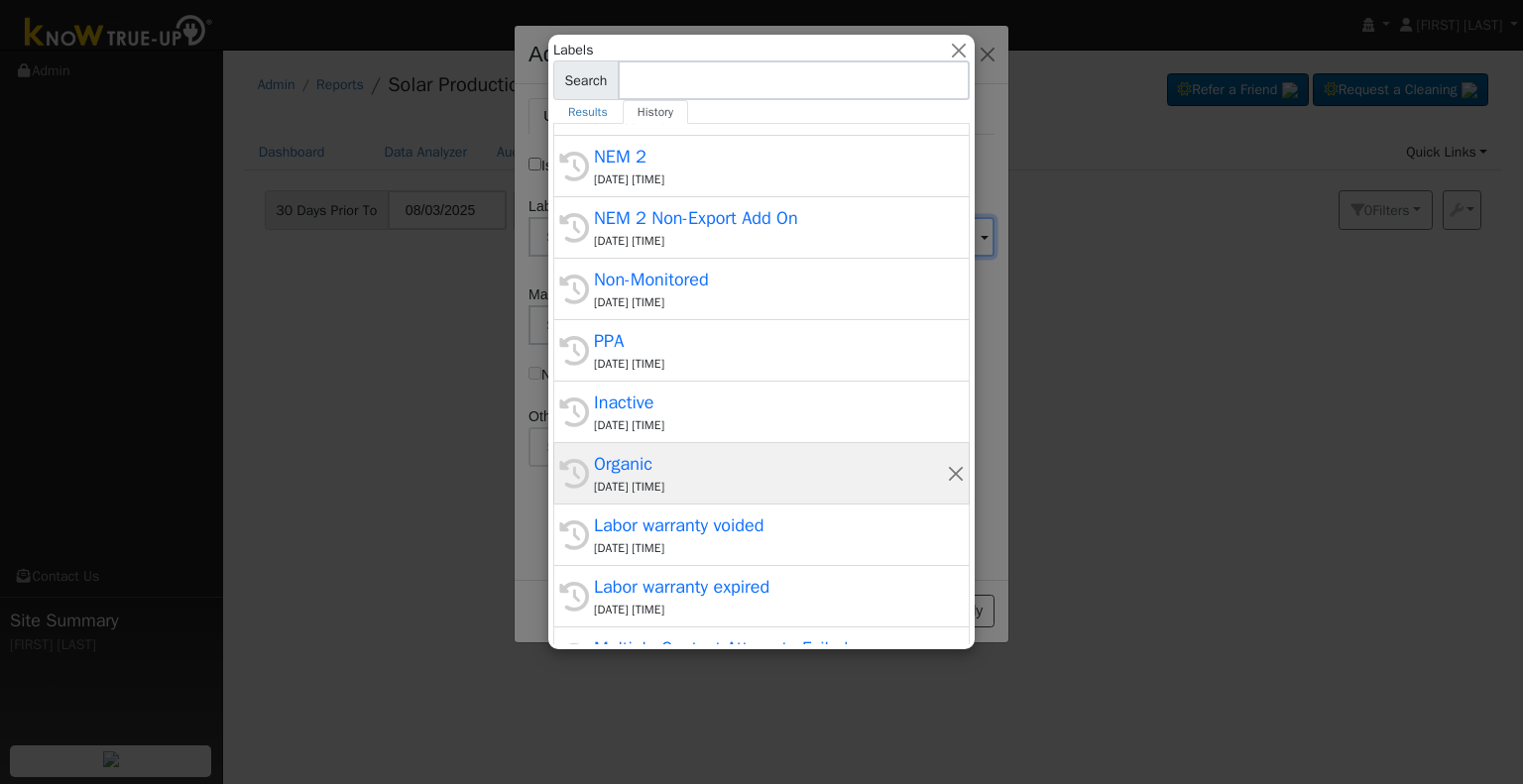 click on "07/30/2025 9:38 AM" at bounding box center [770, 487] 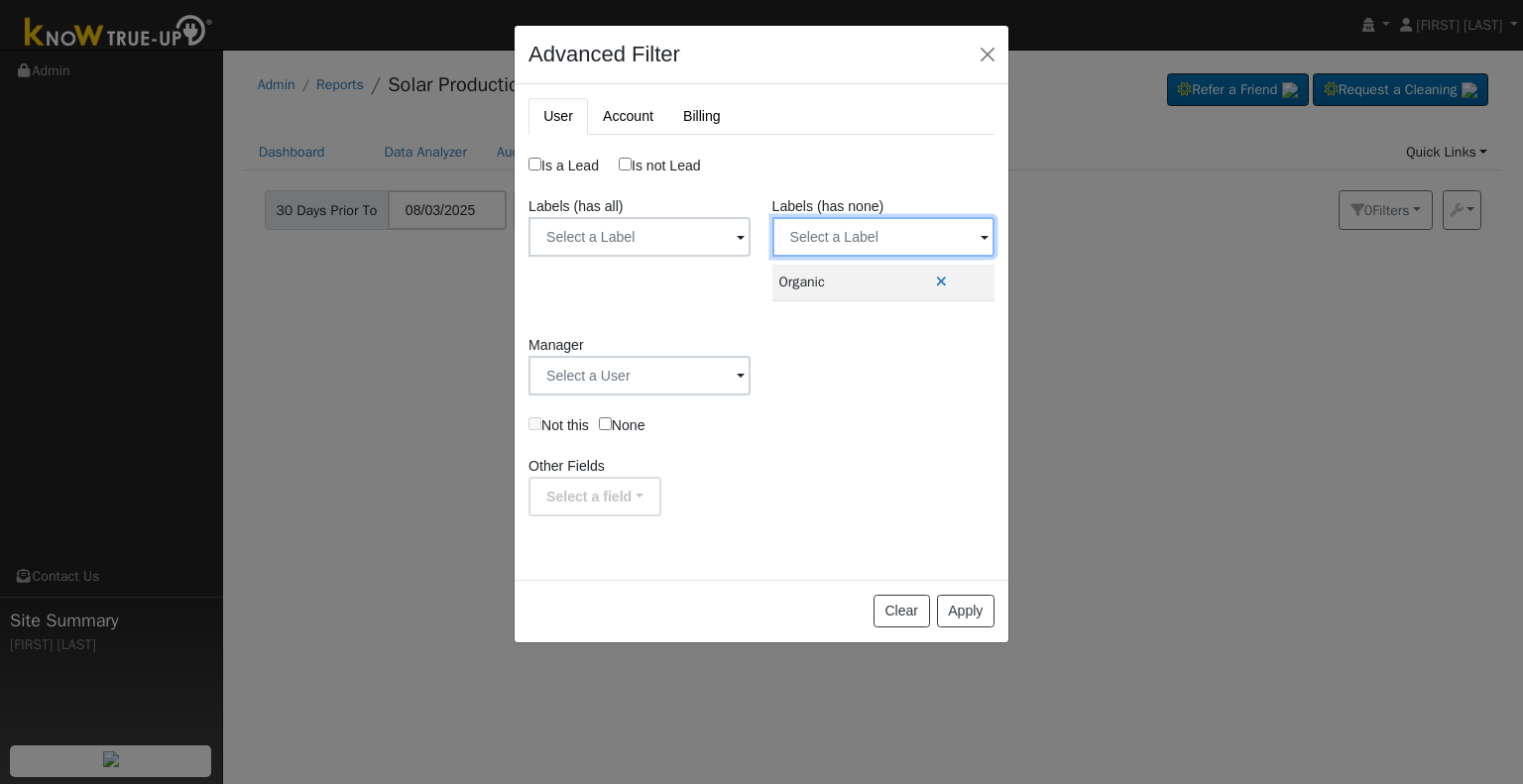 click at bounding box center (640, 237) 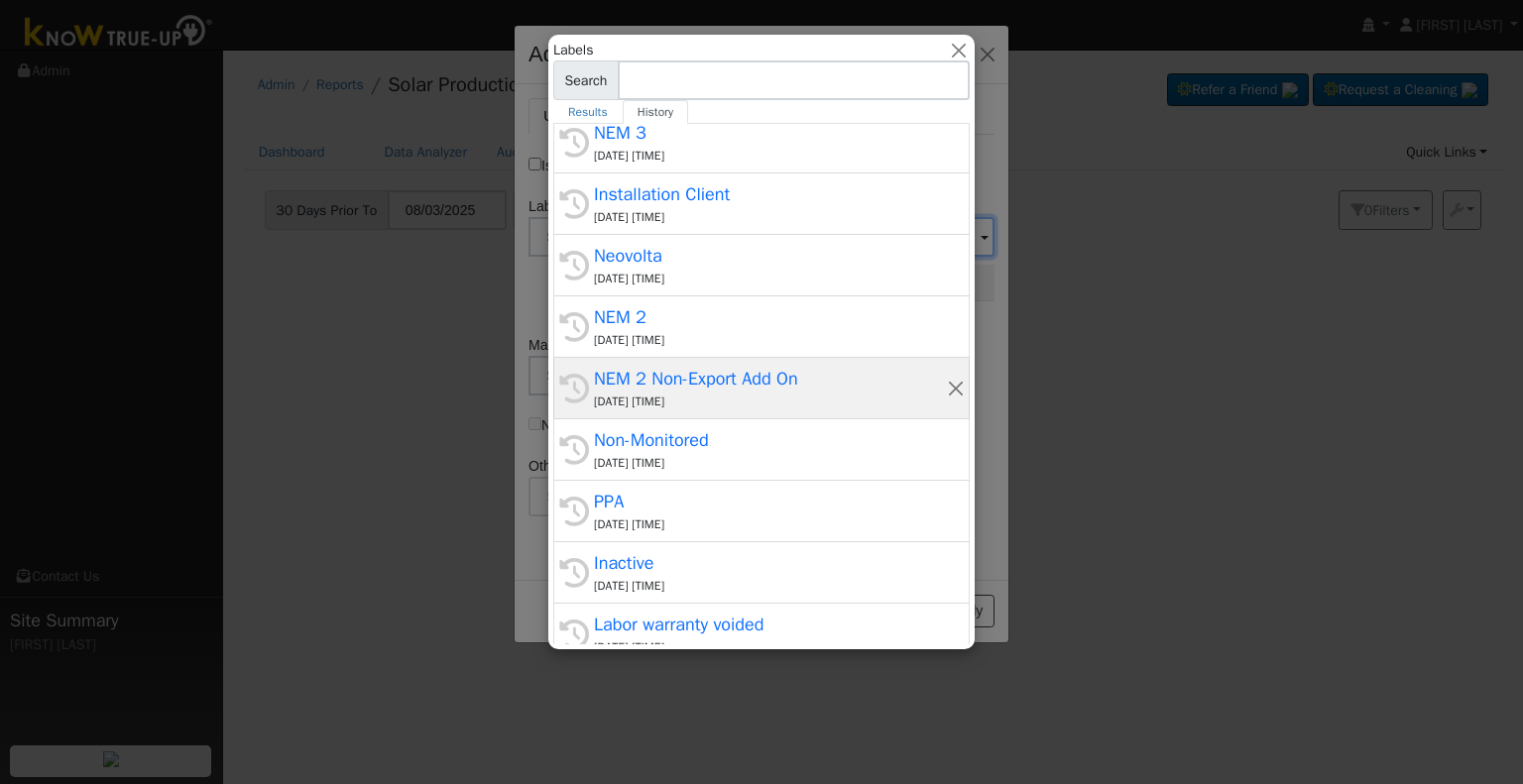 scroll, scrollTop: 396, scrollLeft: 0, axis: vertical 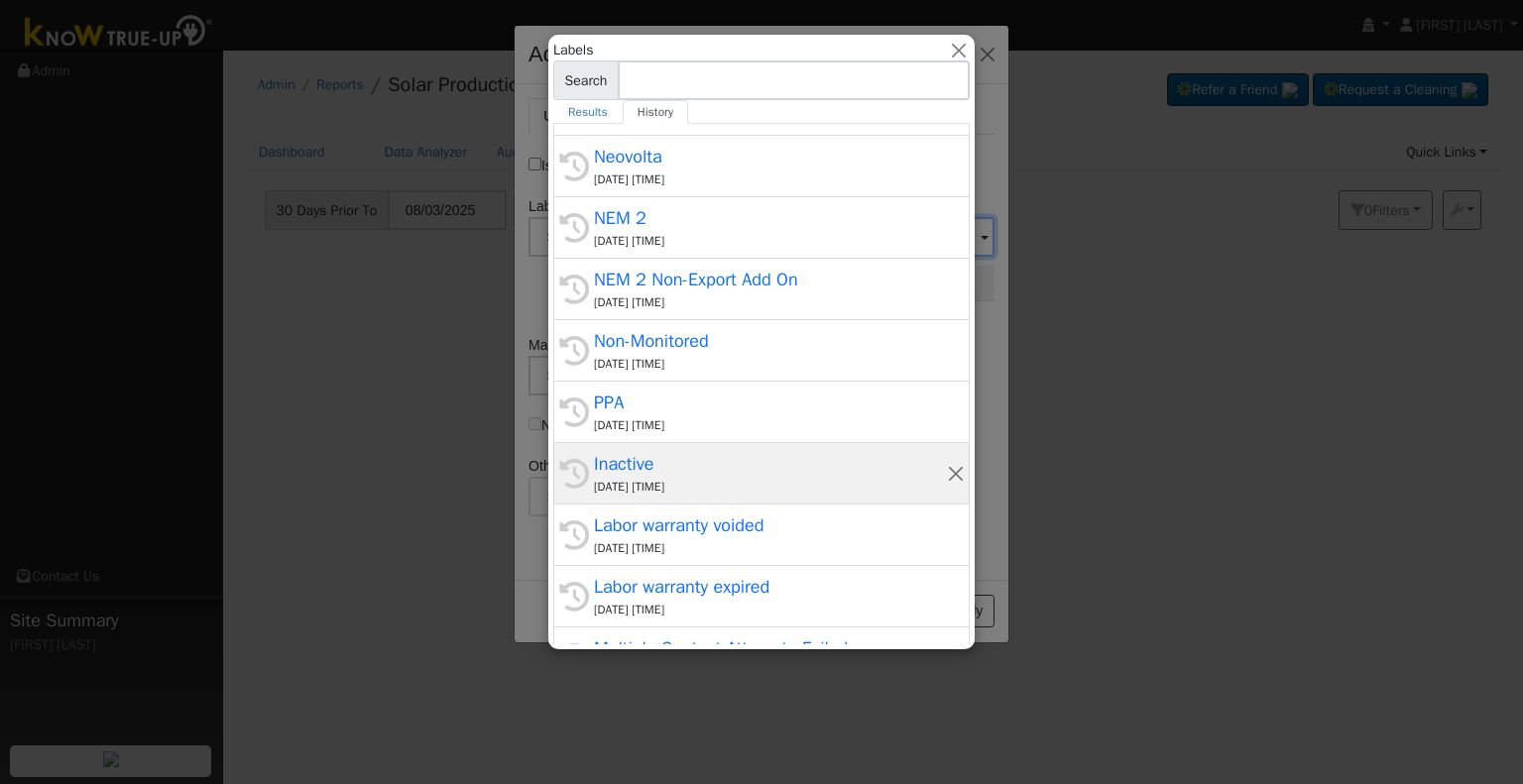 click on "Inactive" at bounding box center (770, 464) 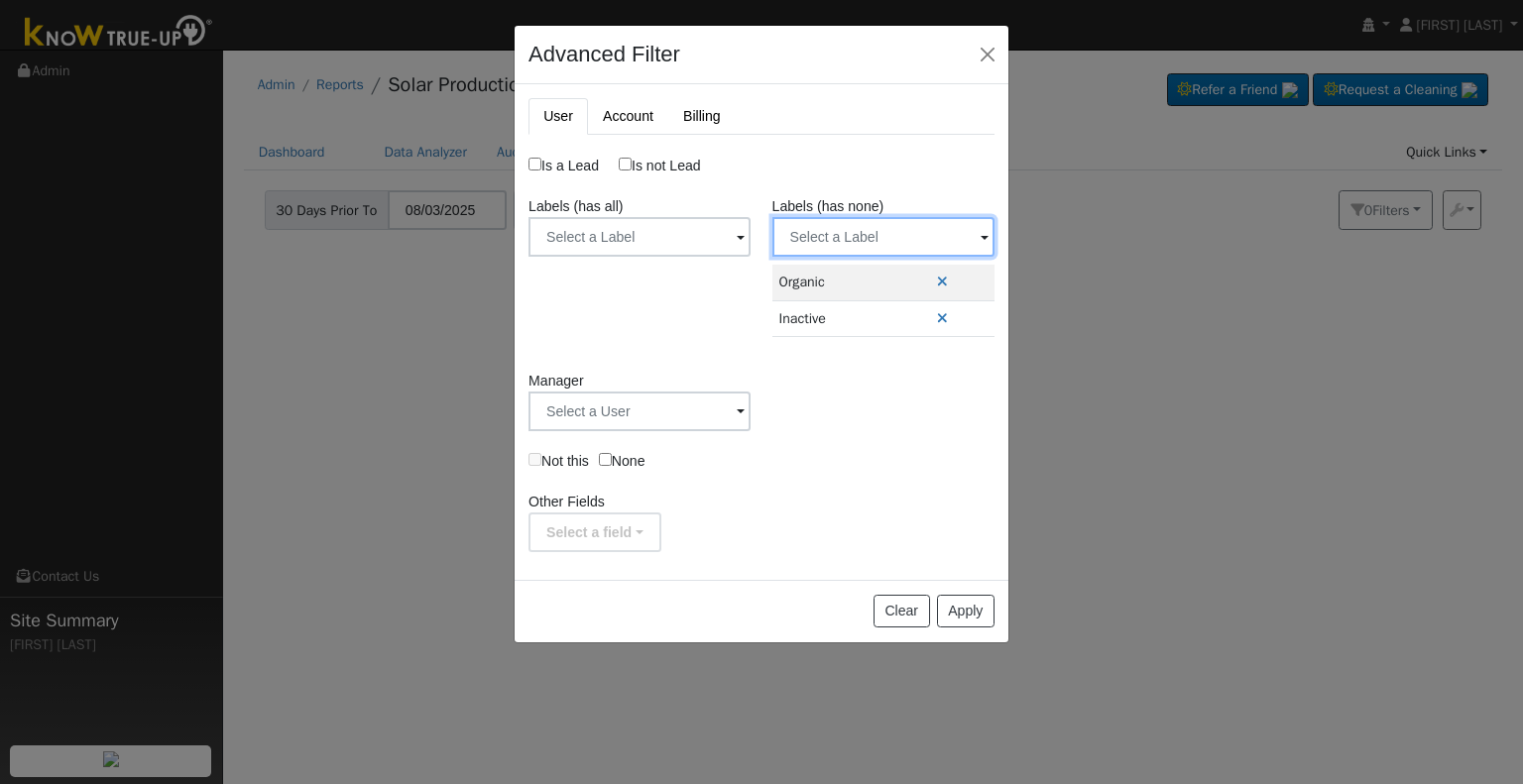 click at bounding box center [640, 237] 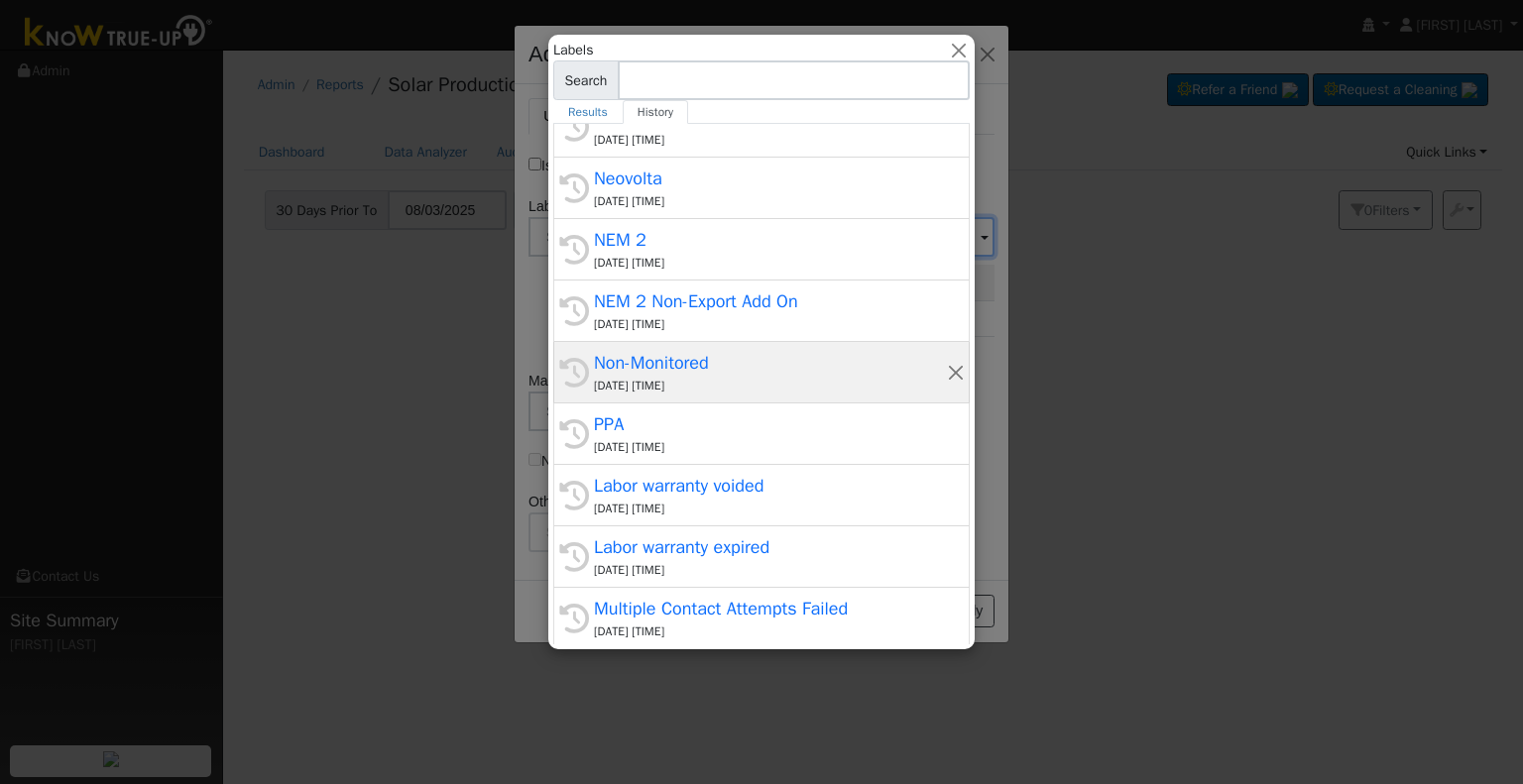 scroll, scrollTop: 437, scrollLeft: 0, axis: vertical 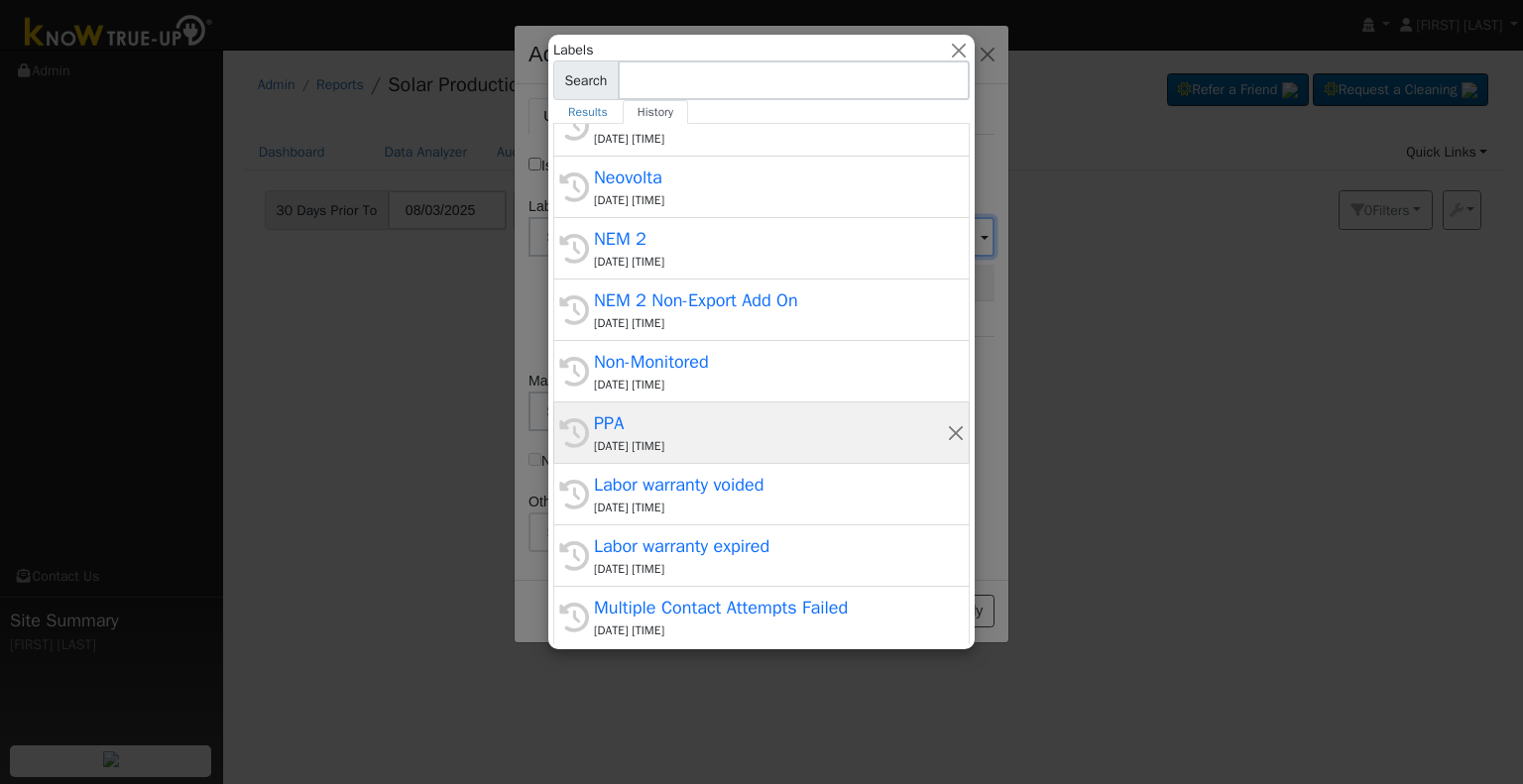 click on "[DATE] [TIME]" at bounding box center (770, 446) 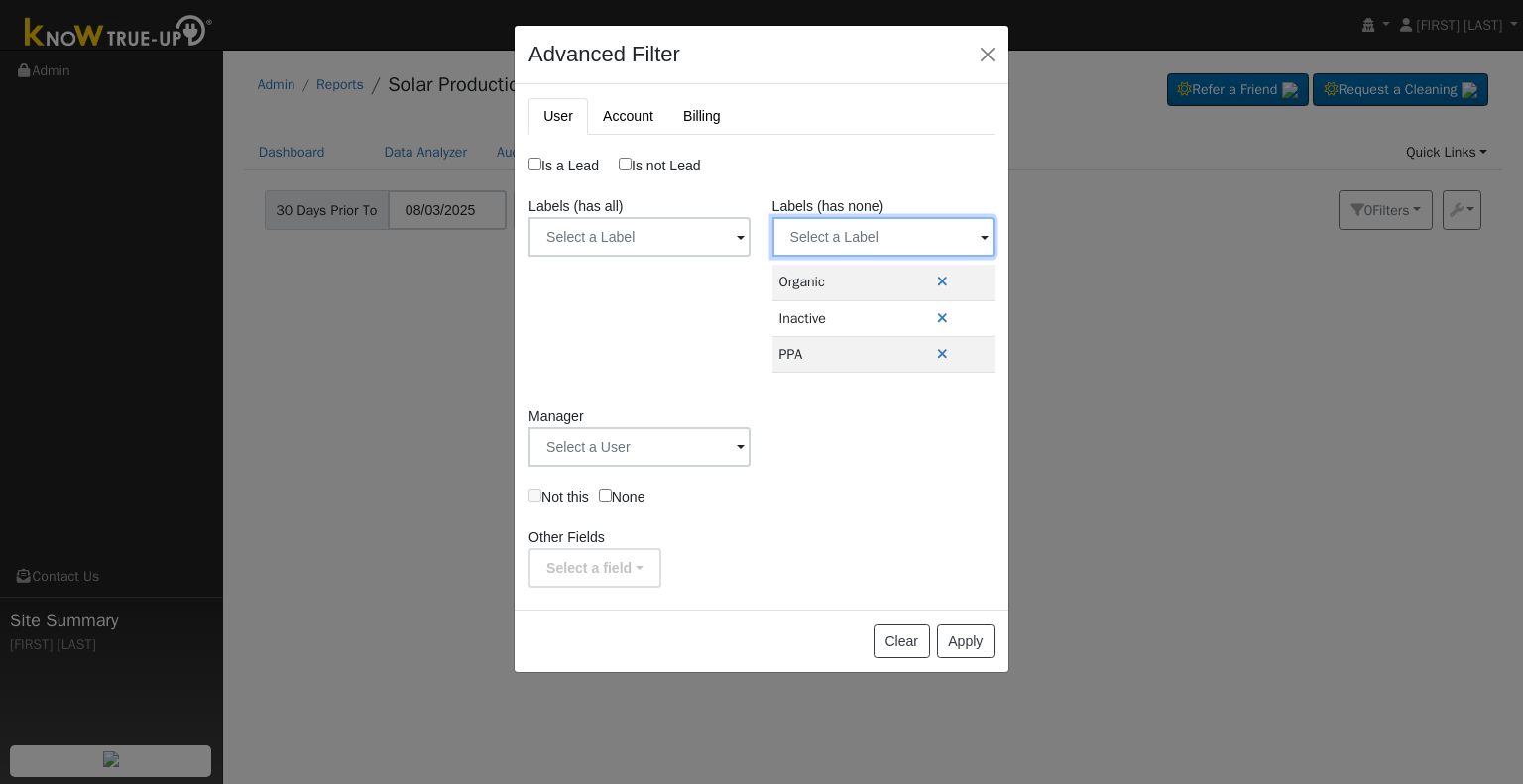 click at bounding box center (640, 237) 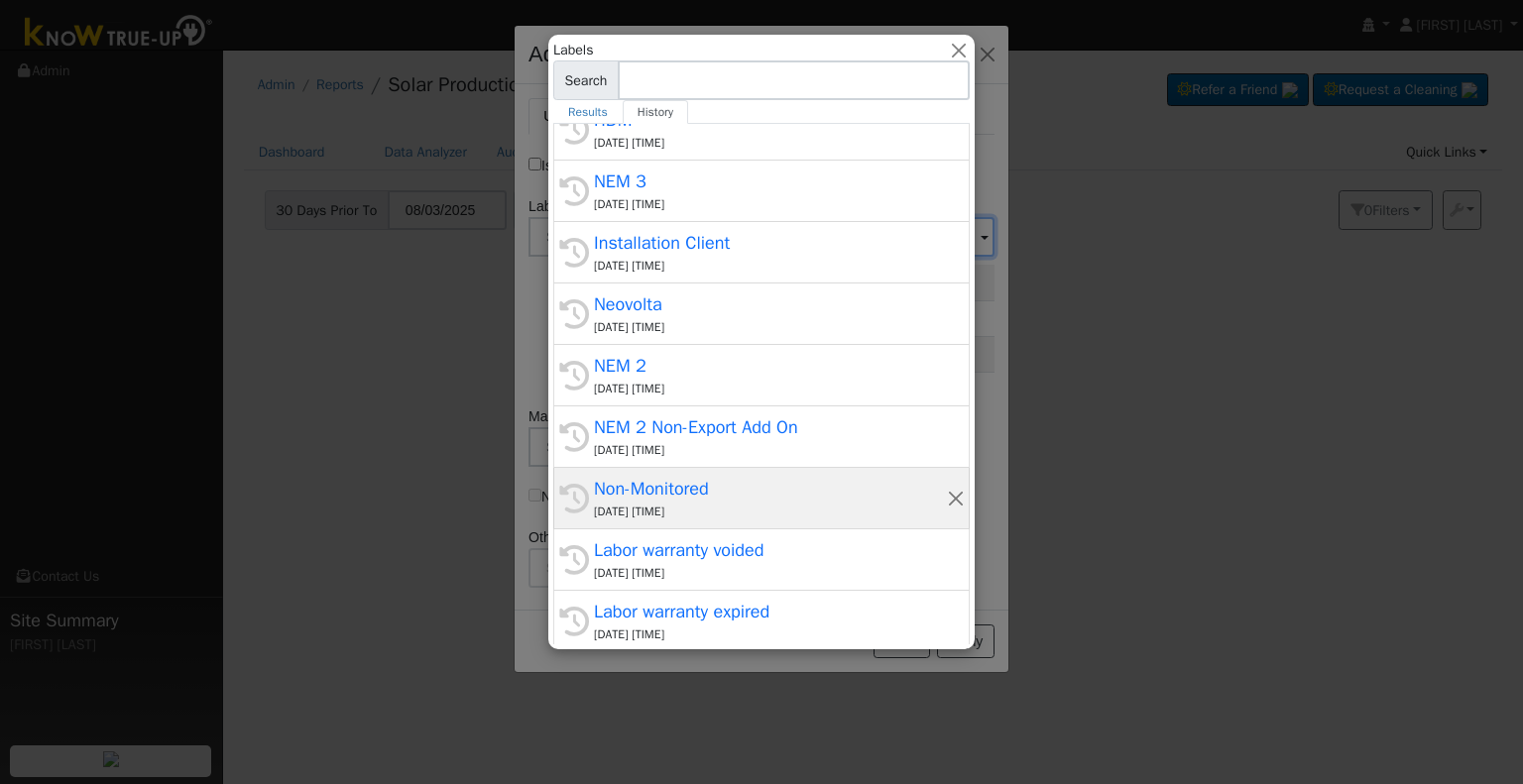 scroll, scrollTop: 437, scrollLeft: 0, axis: vertical 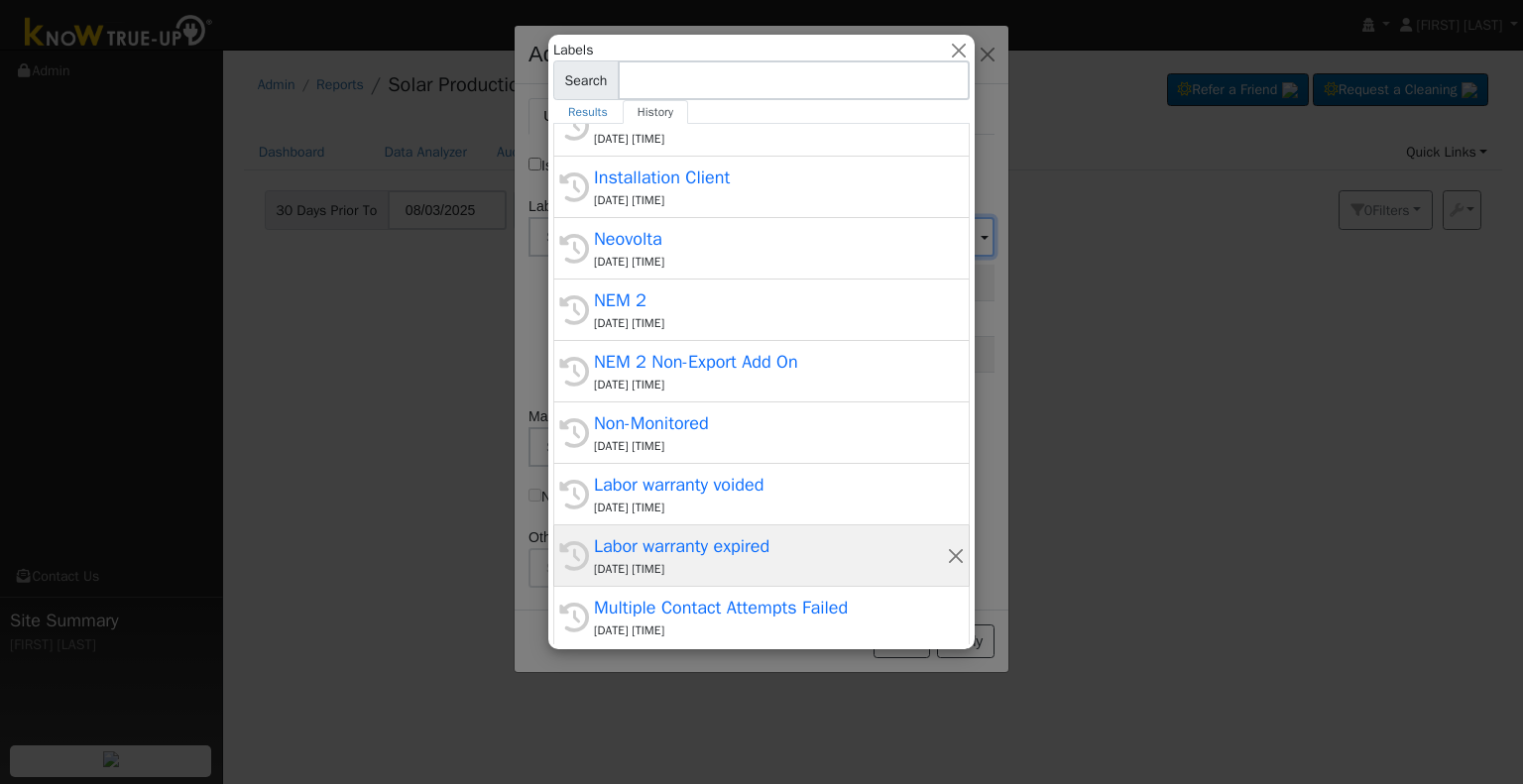 click on "07/30/2025 9:37 AM" at bounding box center [770, 569] 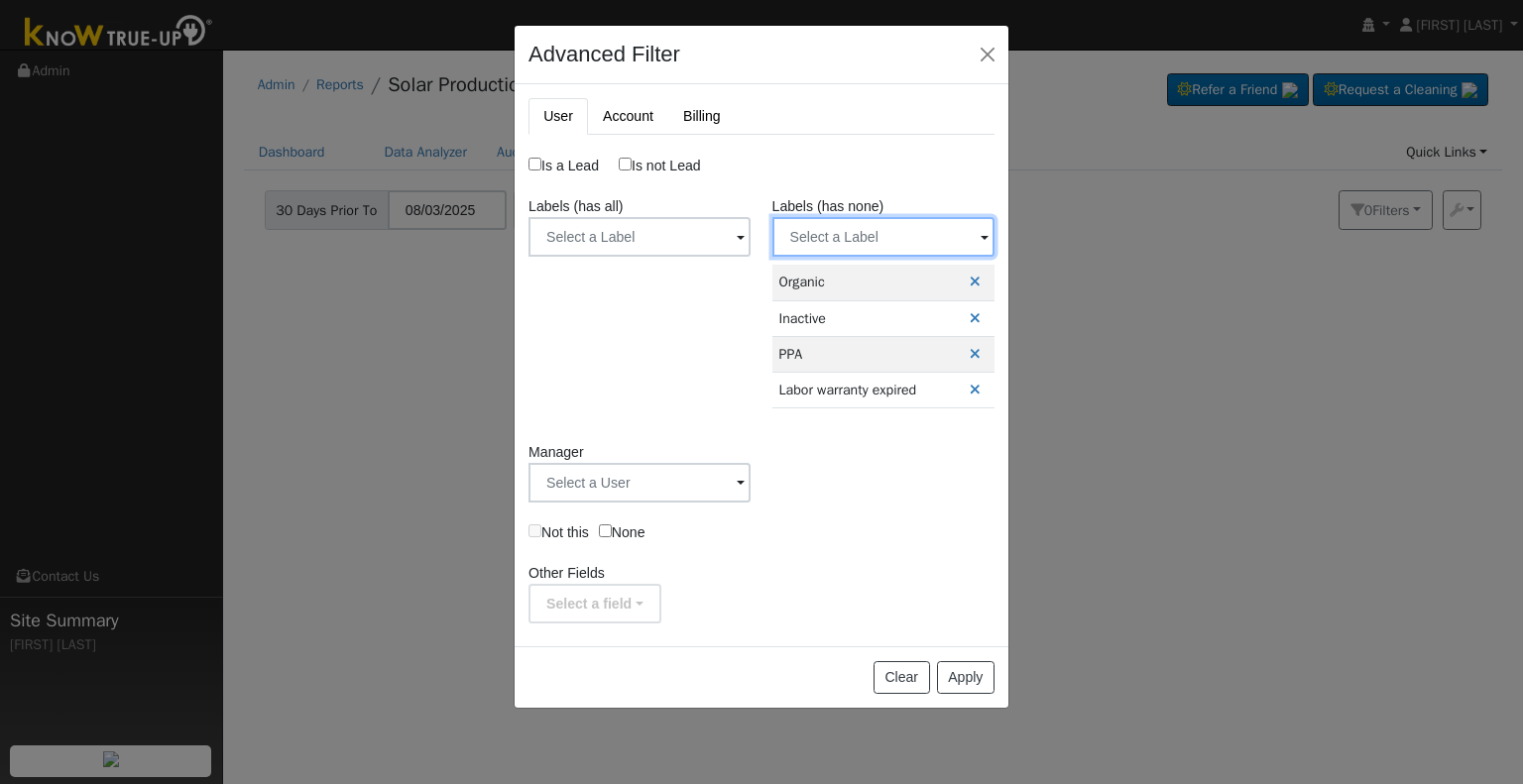 click at bounding box center (640, 237) 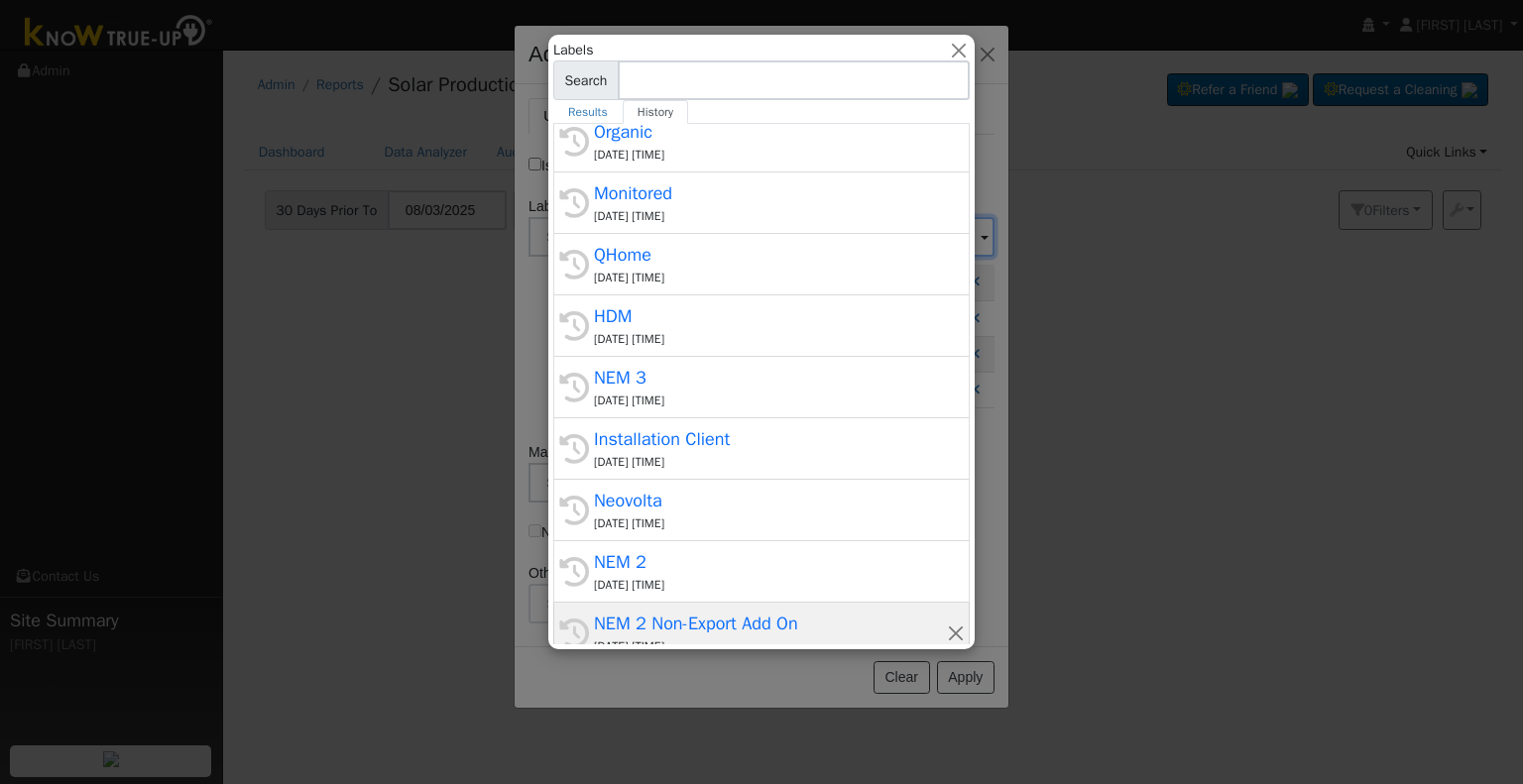scroll, scrollTop: 437, scrollLeft: 0, axis: vertical 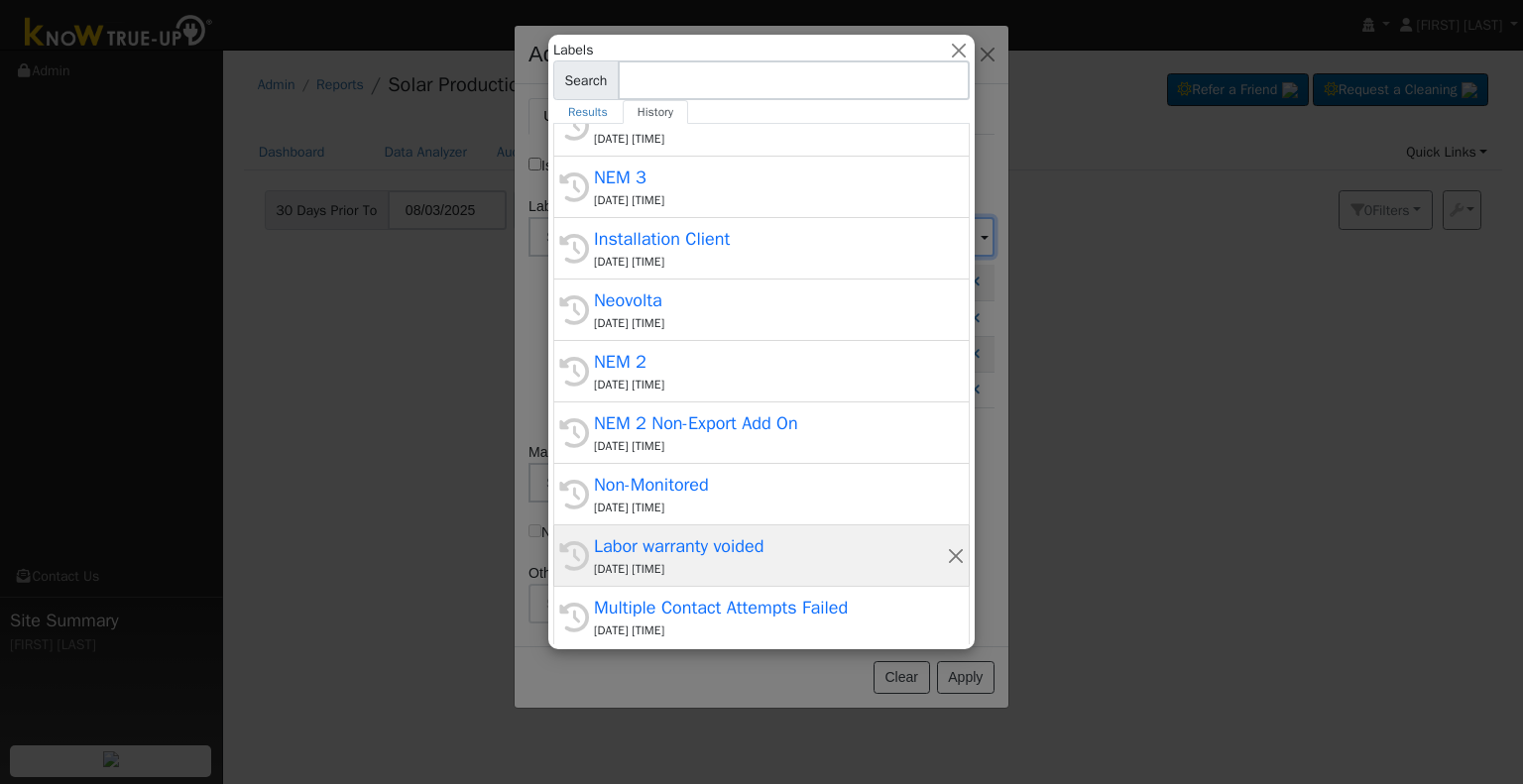 click on "Labor warranty voided" at bounding box center (770, 546) 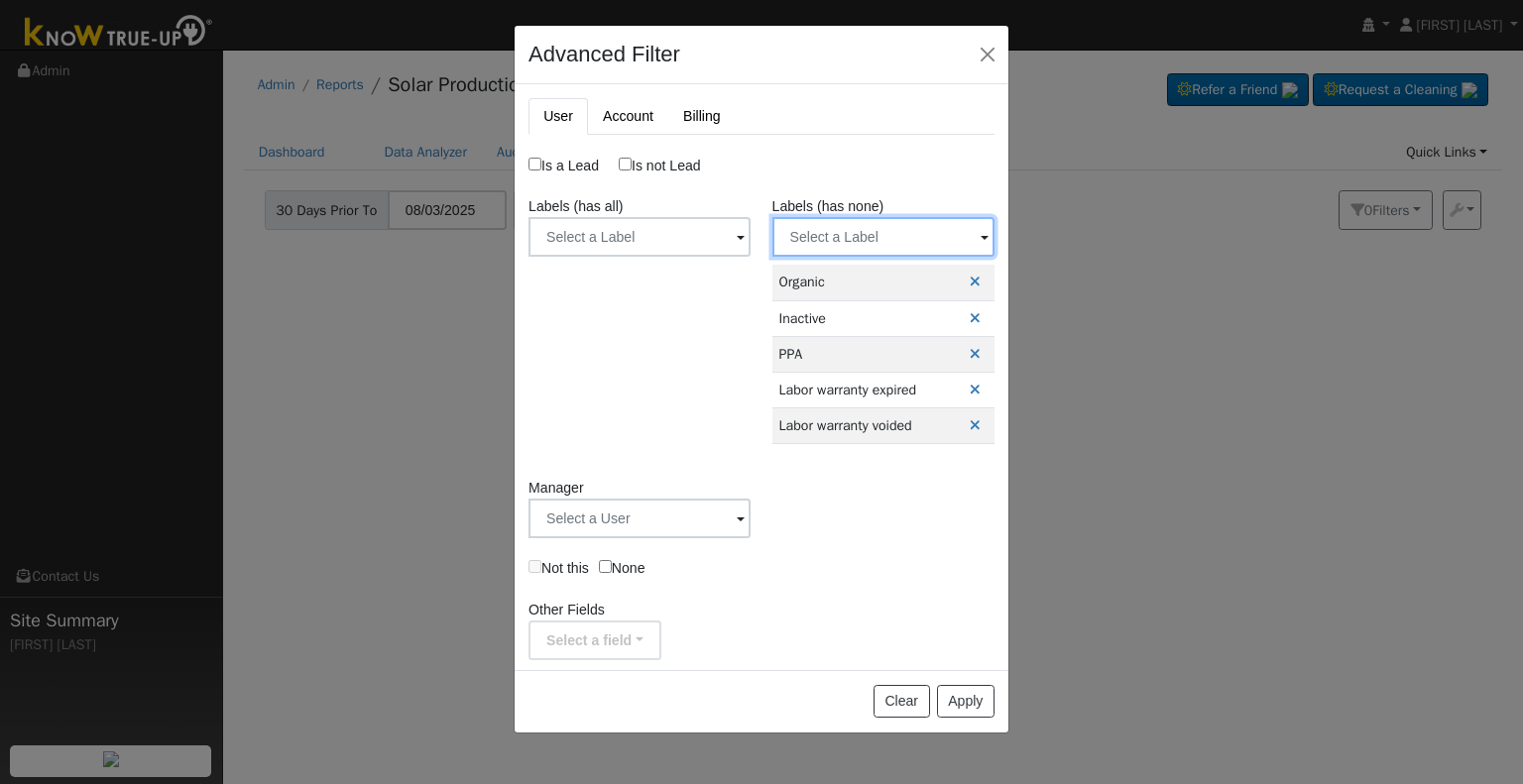 click at bounding box center (640, 237) 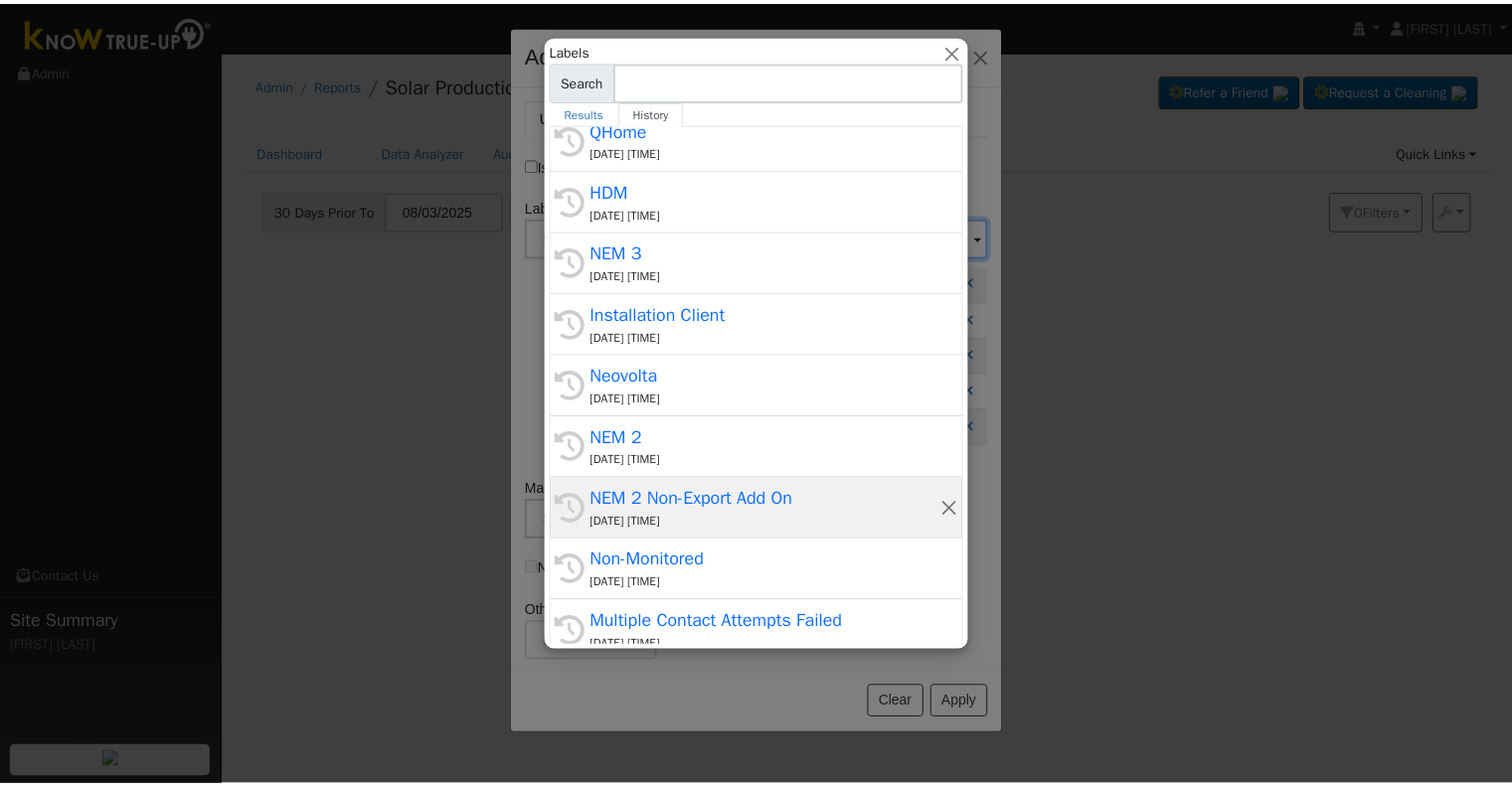 scroll, scrollTop: 438, scrollLeft: 0, axis: vertical 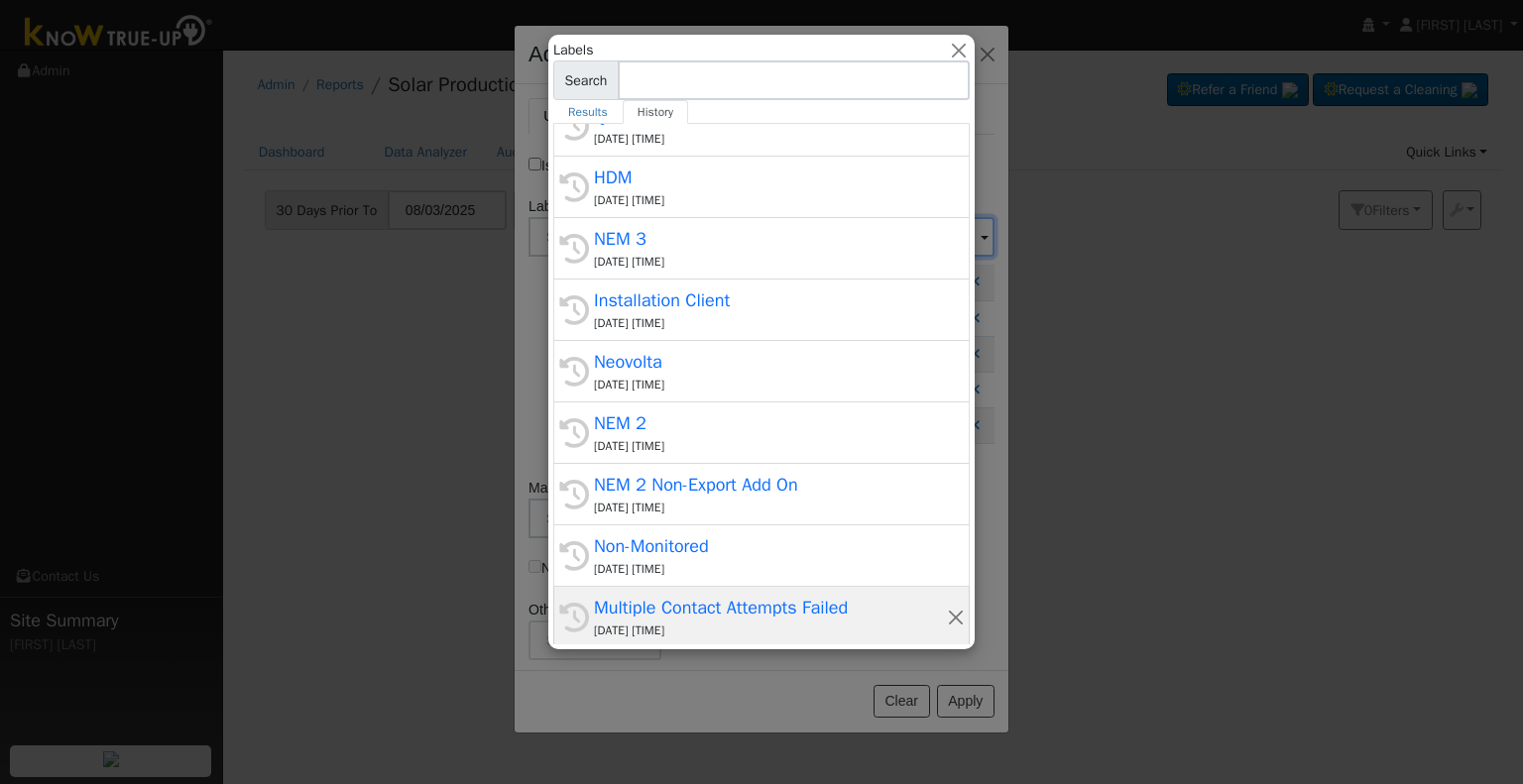 click on "Multiple Contact Attempts Failed" at bounding box center (770, 608) 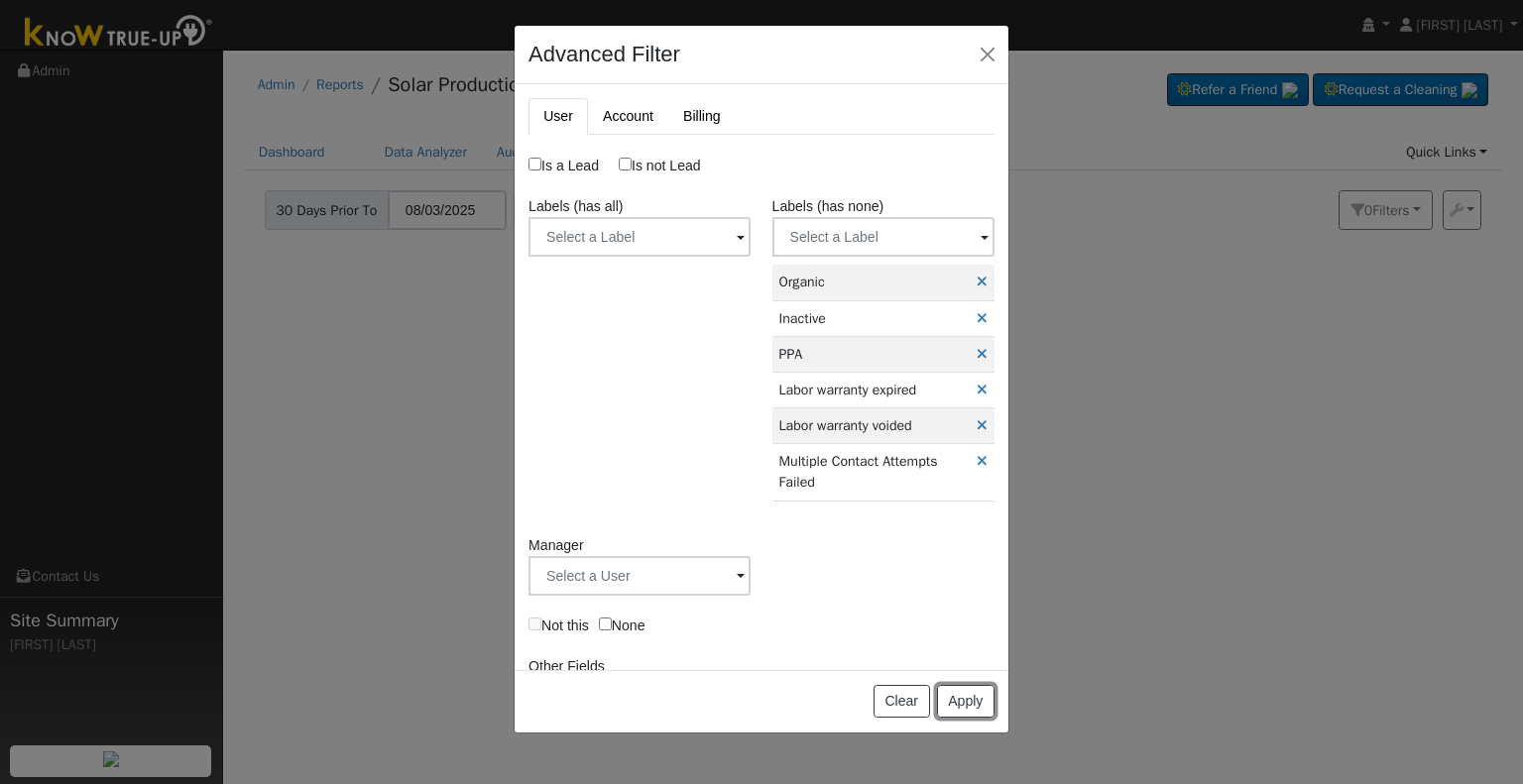 click on "Apply" at bounding box center (966, 702) 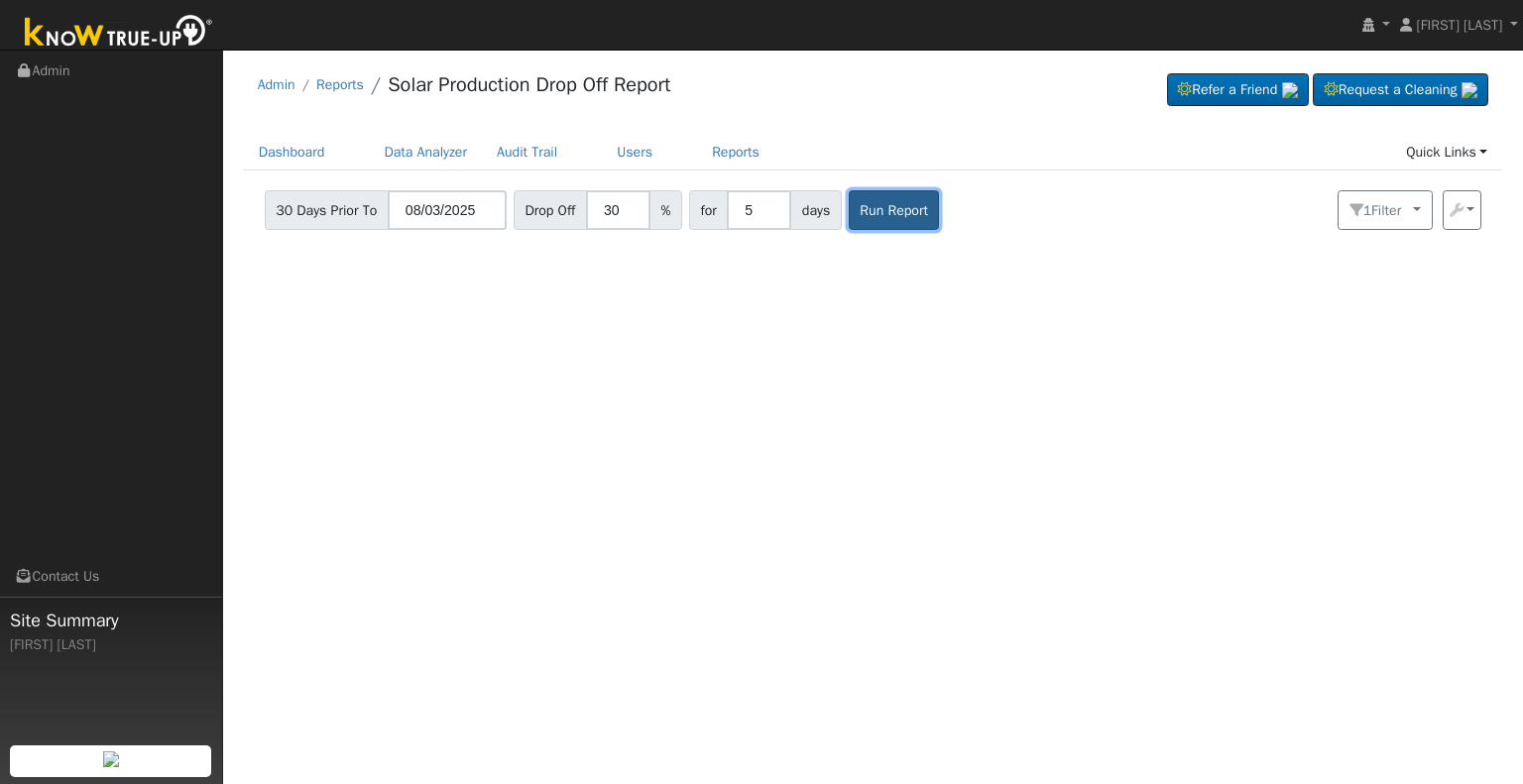 click on "Run Report" at bounding box center [894, 210] 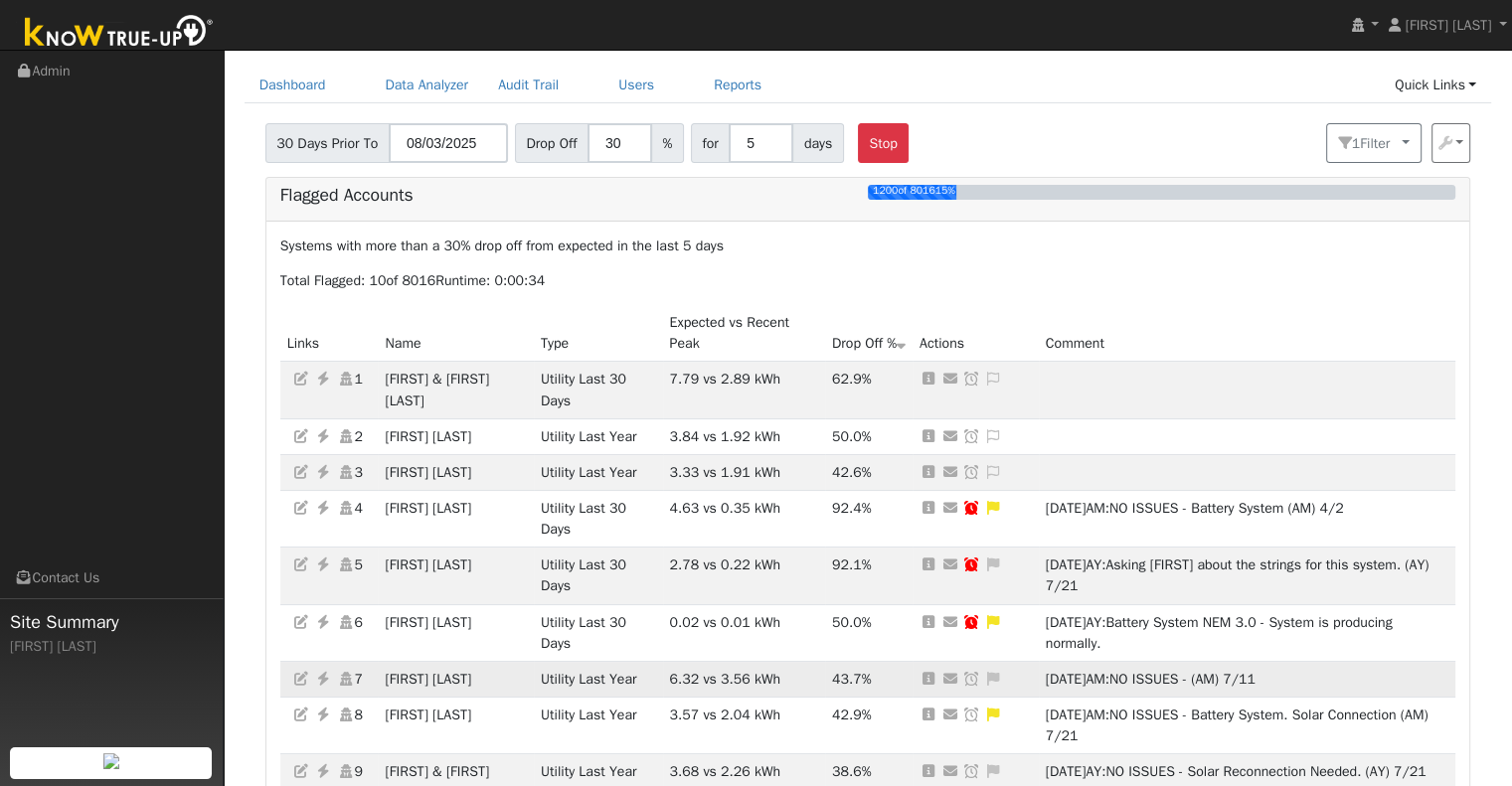 scroll, scrollTop: 185, scrollLeft: 0, axis: vertical 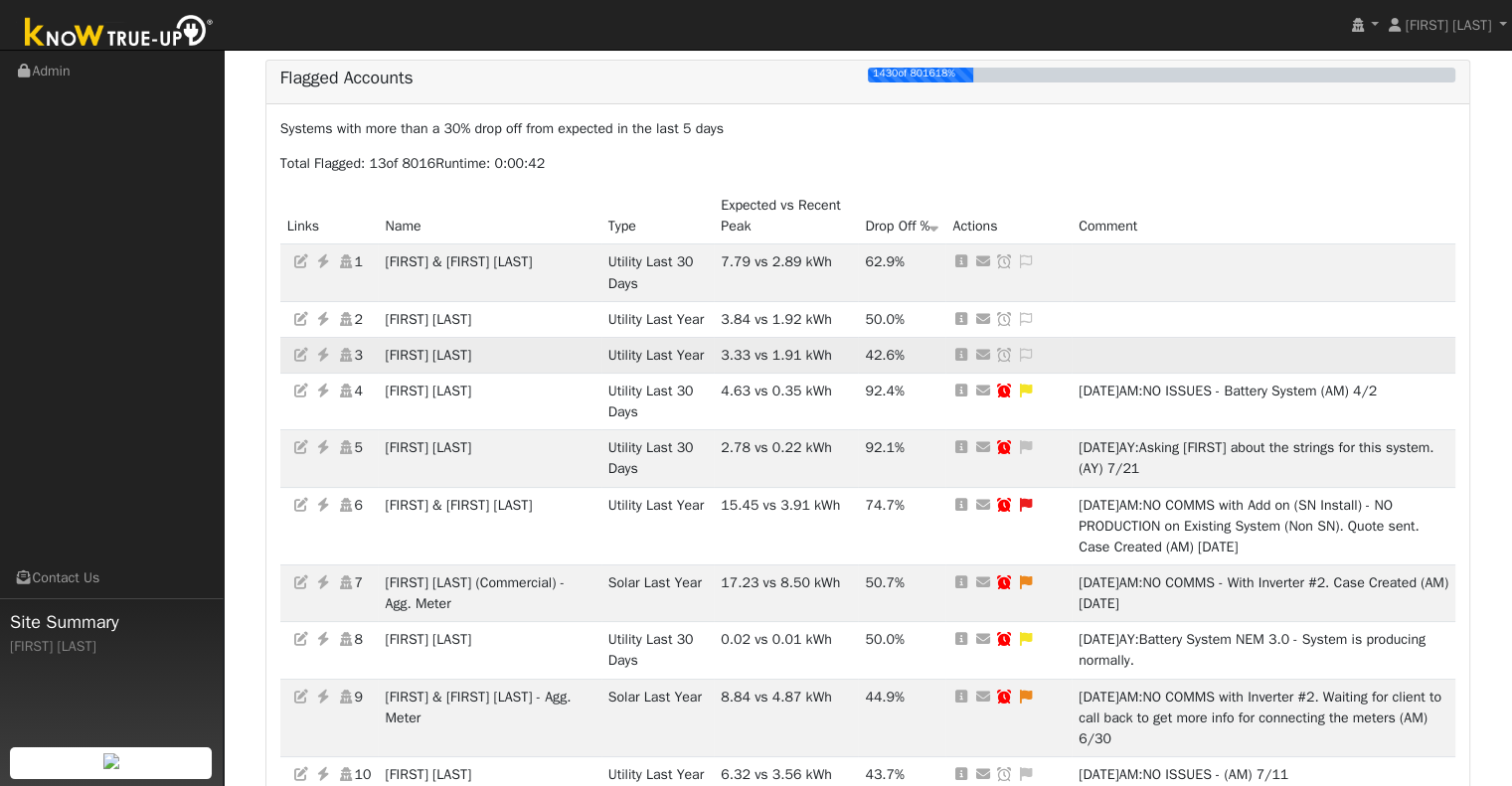 click at bounding box center (323, 355) 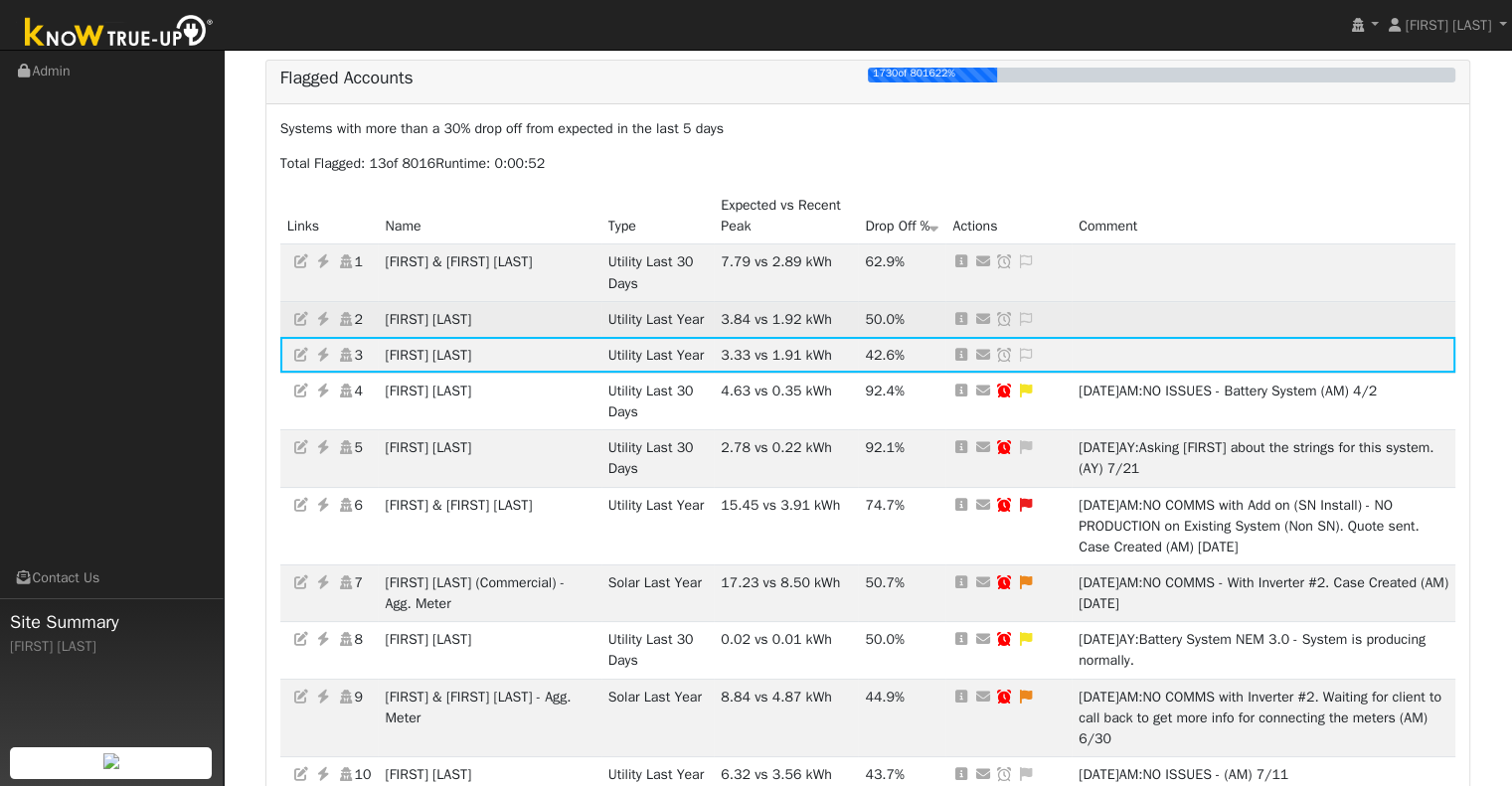 click at bounding box center [323, 319] 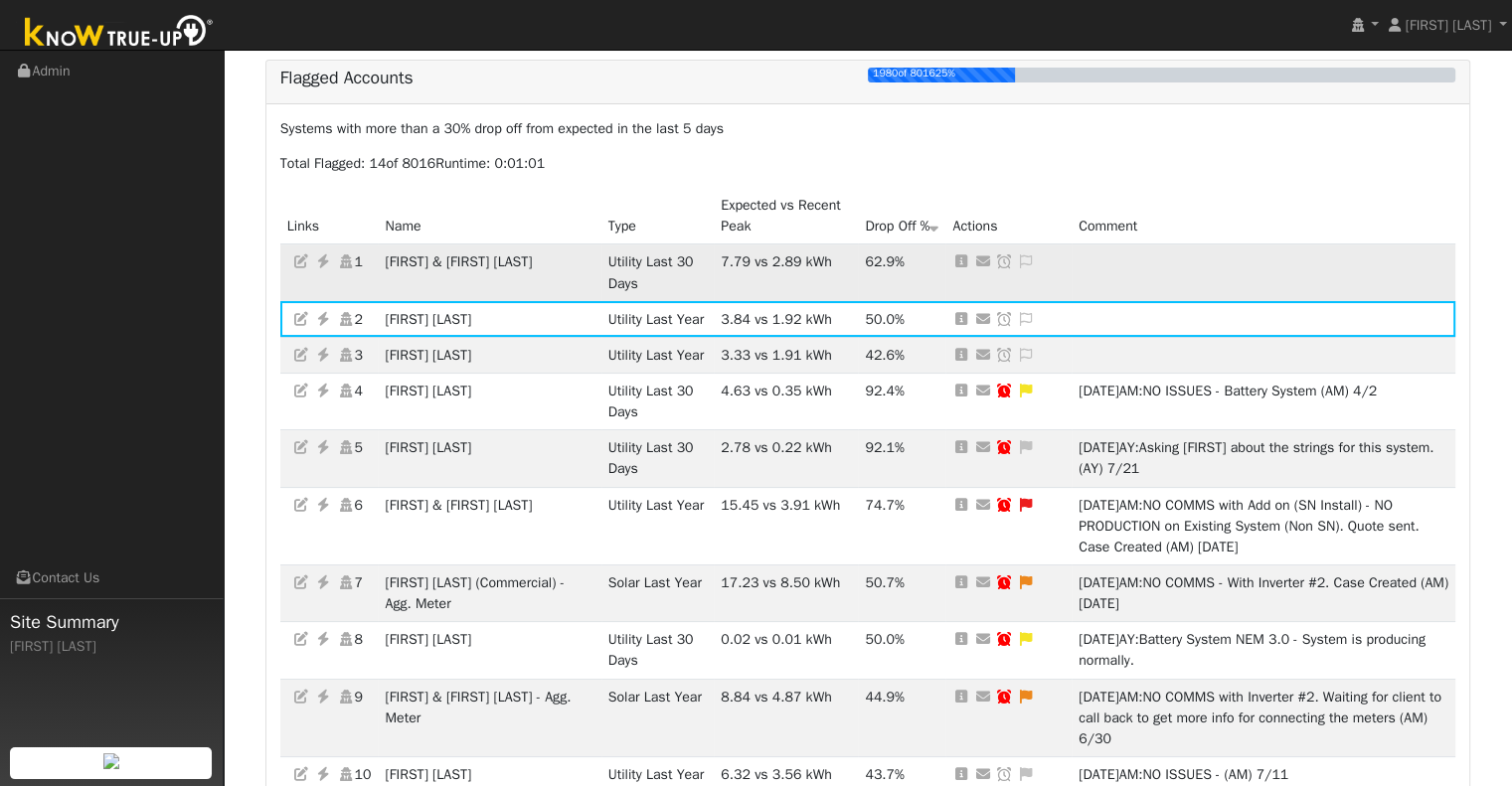 click at bounding box center (323, 261) 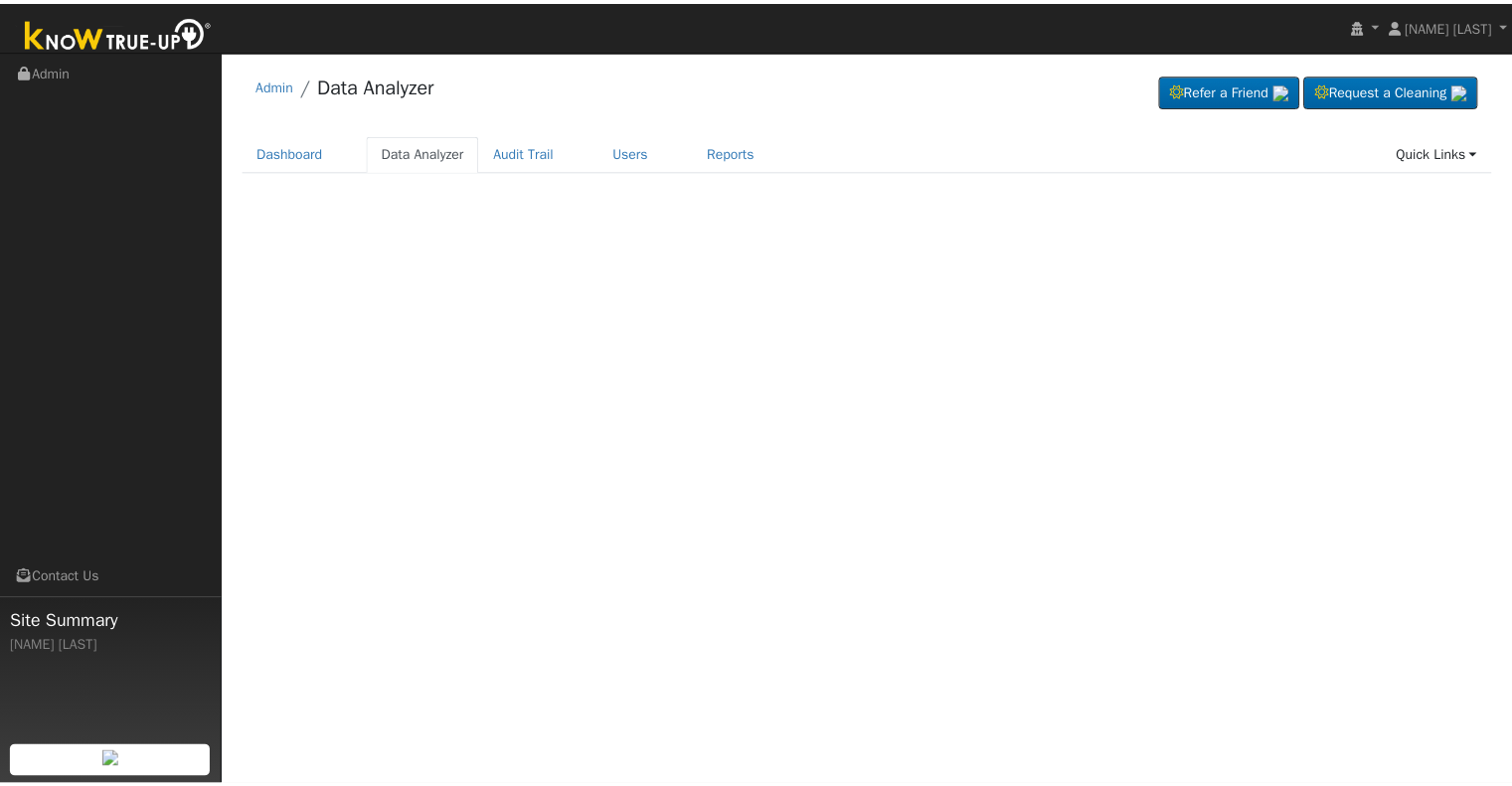 scroll, scrollTop: 0, scrollLeft: 0, axis: both 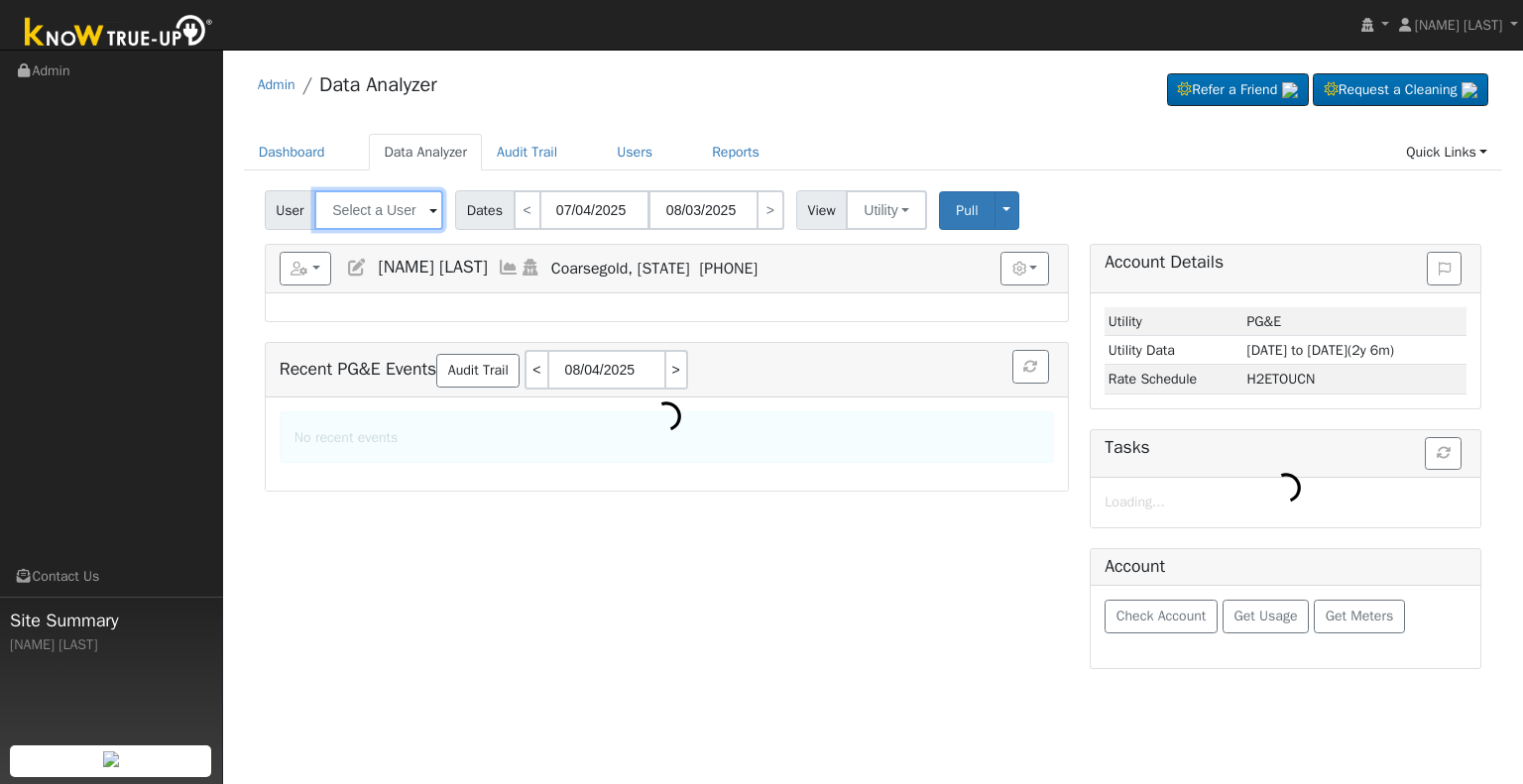 type on "[NAME] [LAST]" 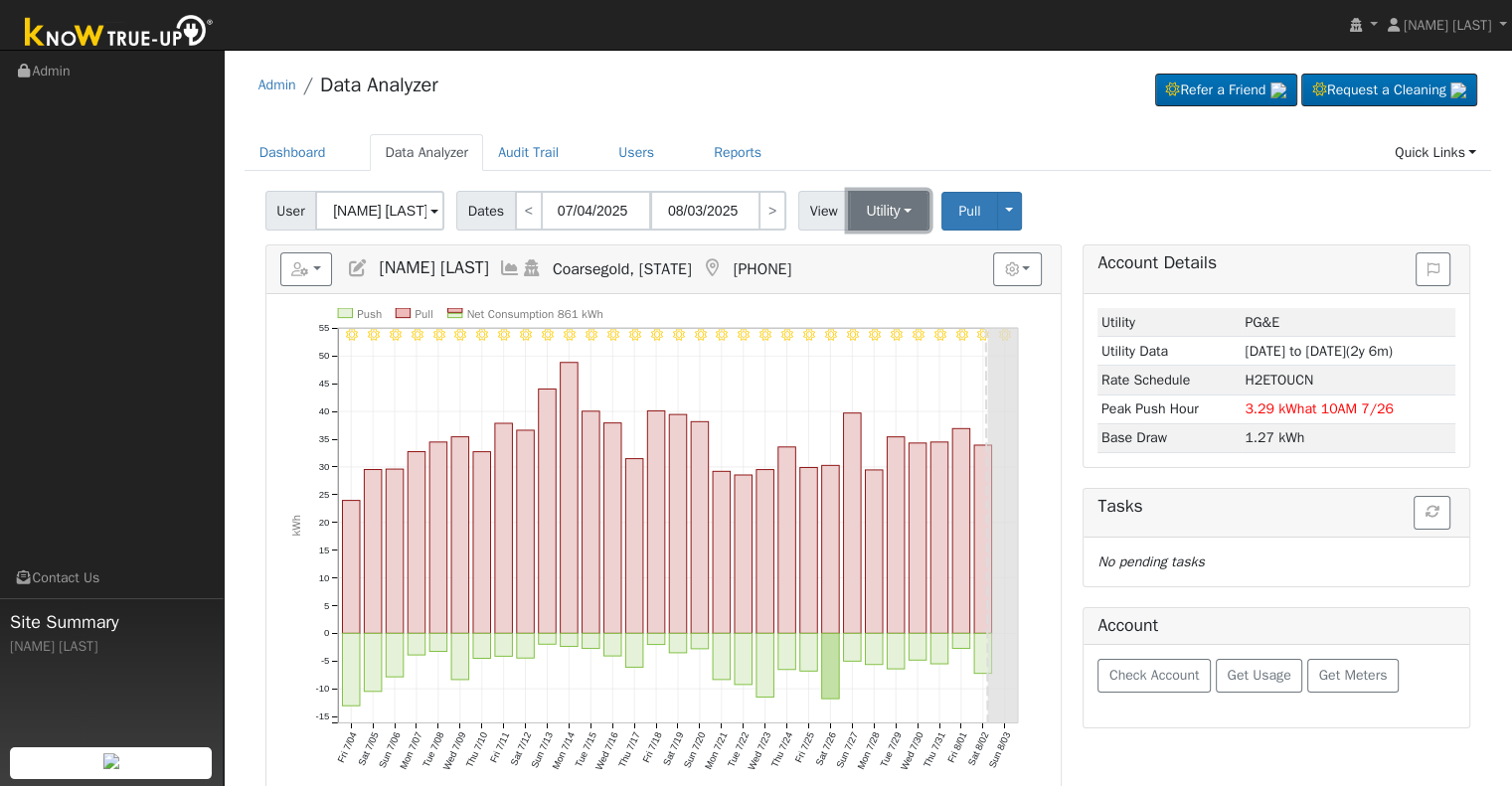 click on "Utility" at bounding box center [889, 211] 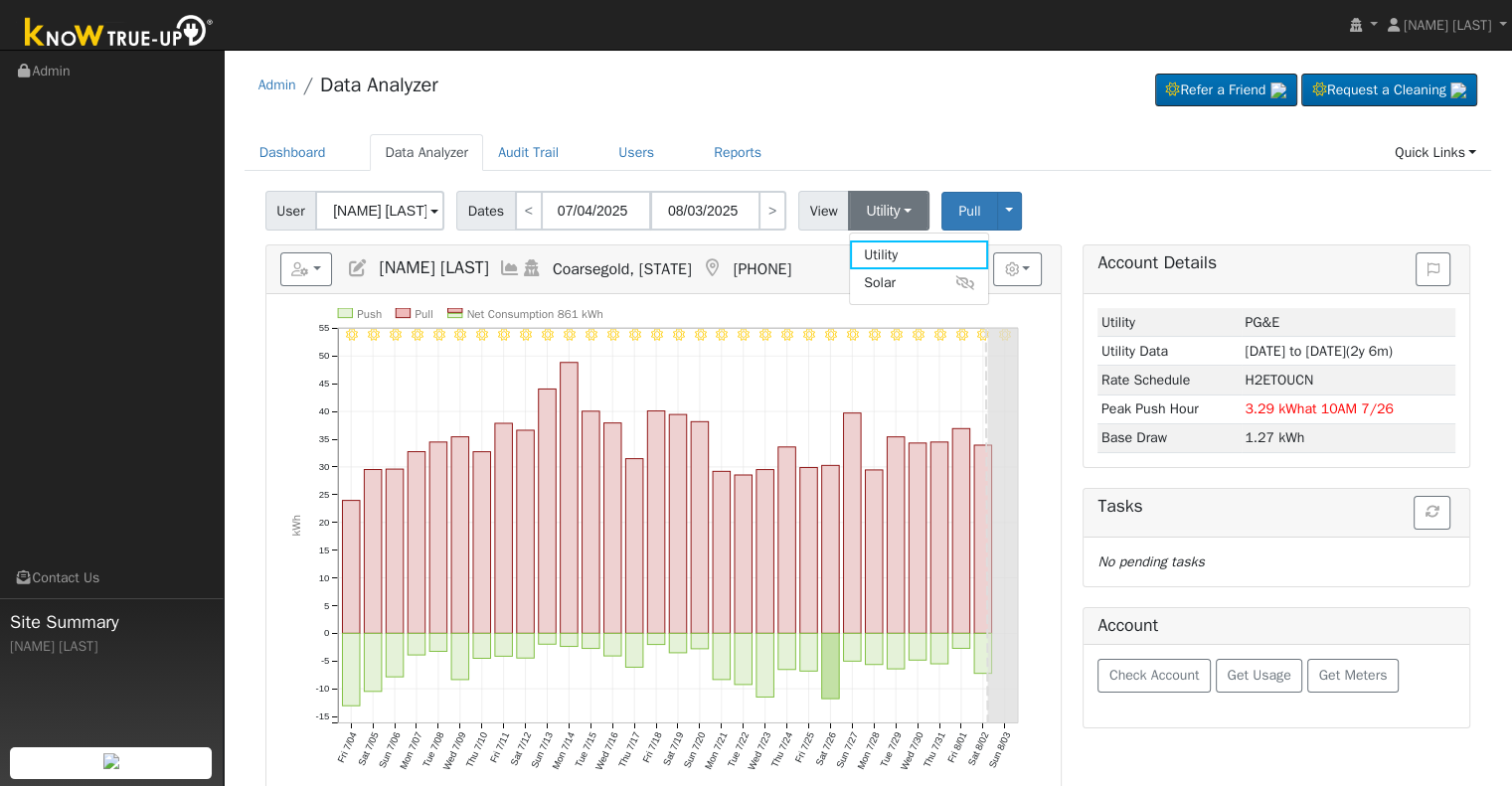 click on "User Kaley Harper Account   Default Account Default Account 39485 South Lilley Way, Coarsegold, CA 93614 Primary Account Dates  <  07/04/2025 08/03/2025 > View Utility Utility Solar Pull Toggle Dropdown View Delete This Data Delete ALL Data Disconnect Utility Are you sure you want to delete Kaley Harper's PG&E data from 07/04/2025 to 08/03/2025?  Back   Delete  Are you sure you want to delete ALL Kaley Harper's PG&E data? Be careful: this cannot be undone.  Back   Delete  Disconnecting PG&E. Do you also want to delete all of the PG&E data?  - Delete data if disconnecting or connecting to different data.  - Keep data if reconnecting to same data.  Be careful: this cannot be undone.  Cancel  No  Yes Switch PG&E meter to Unknown (Usage Point). This will delete all of the current meter data and pull new meter data. Be careful: this cannot be undone.  Cancel   Confirm  No" at bounding box center [868, 207] 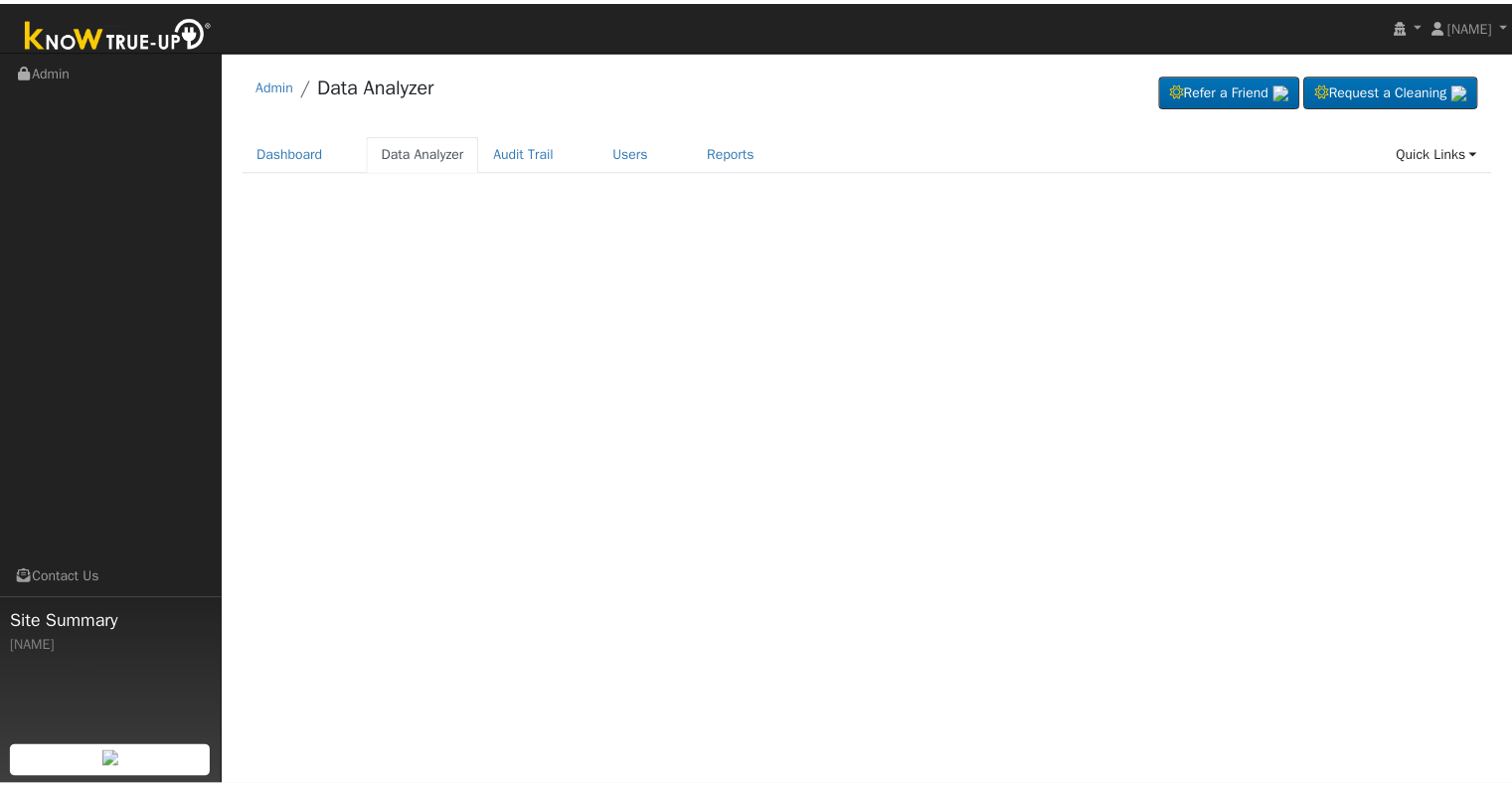 scroll, scrollTop: 0, scrollLeft: 0, axis: both 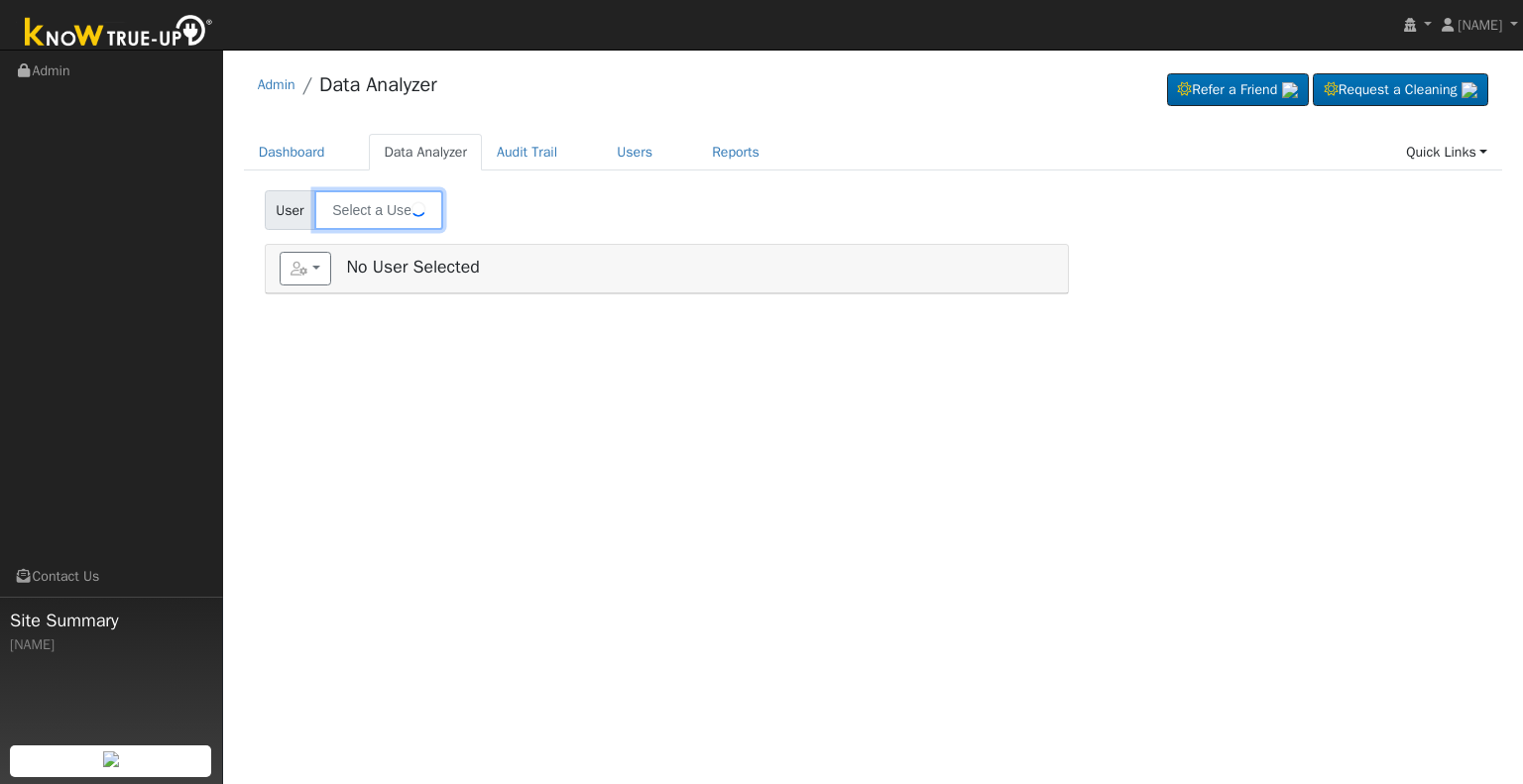 type on "alfredo martinez" 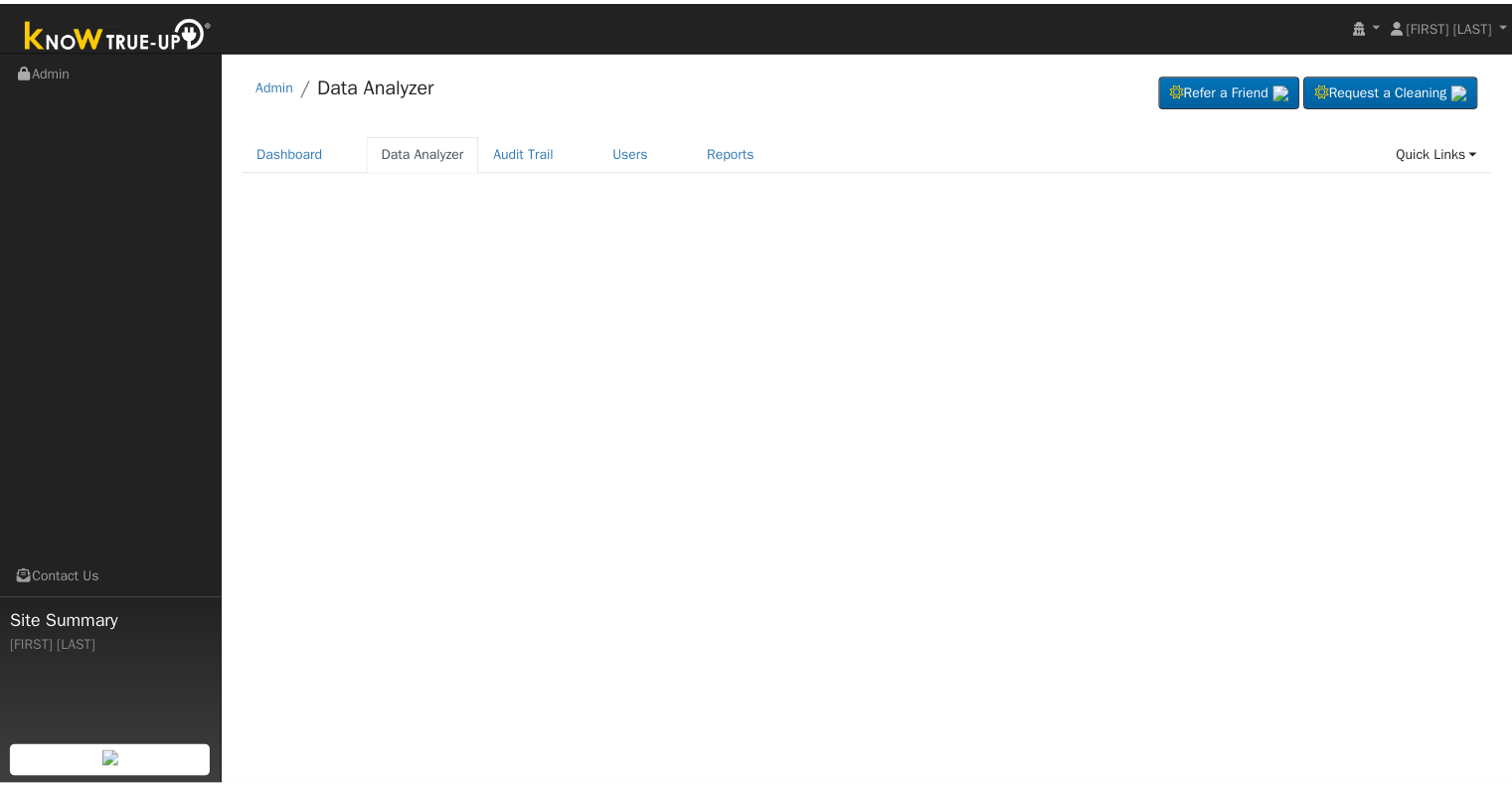 scroll, scrollTop: 0, scrollLeft: 0, axis: both 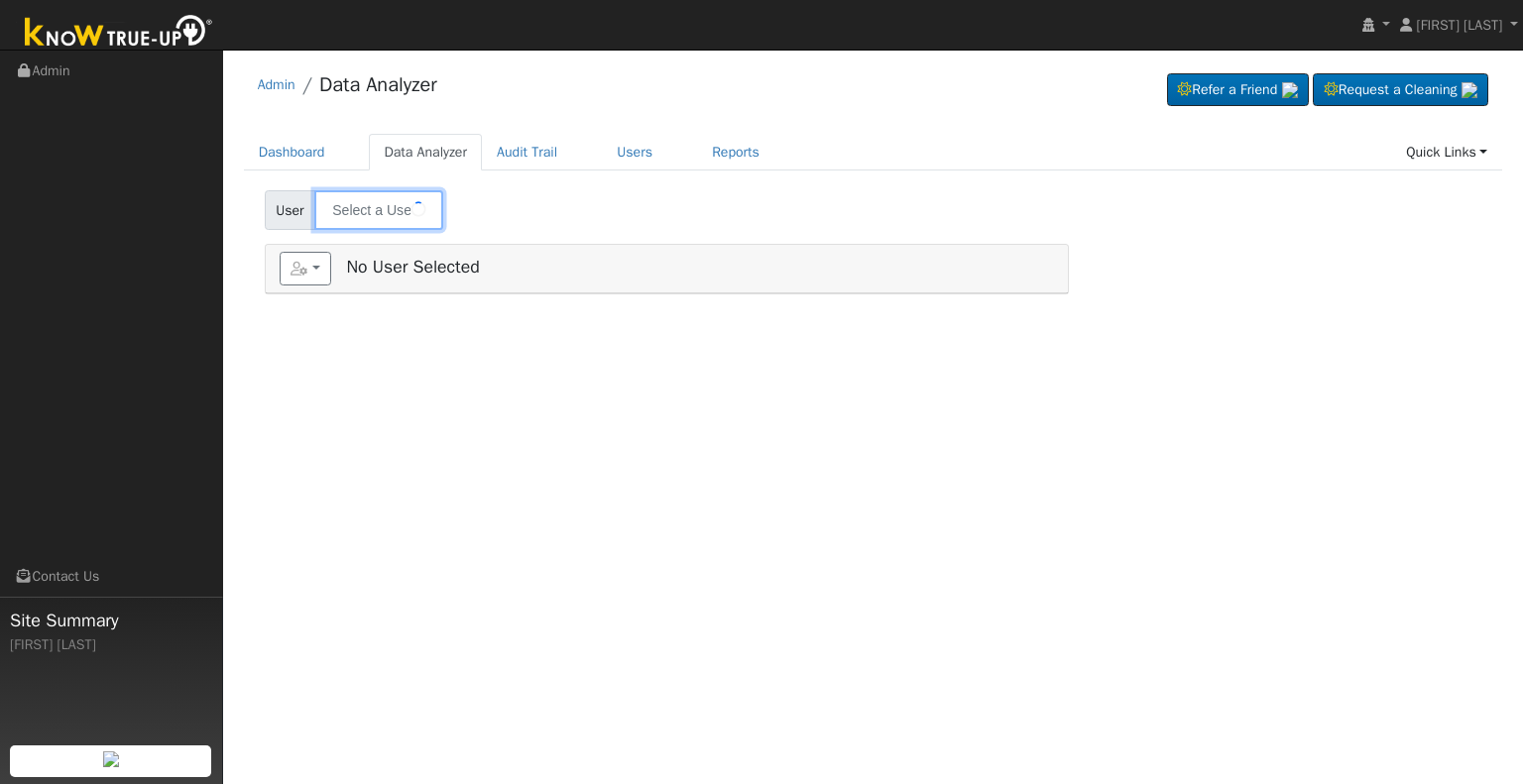 type on "[FIRST] [LAST]" 